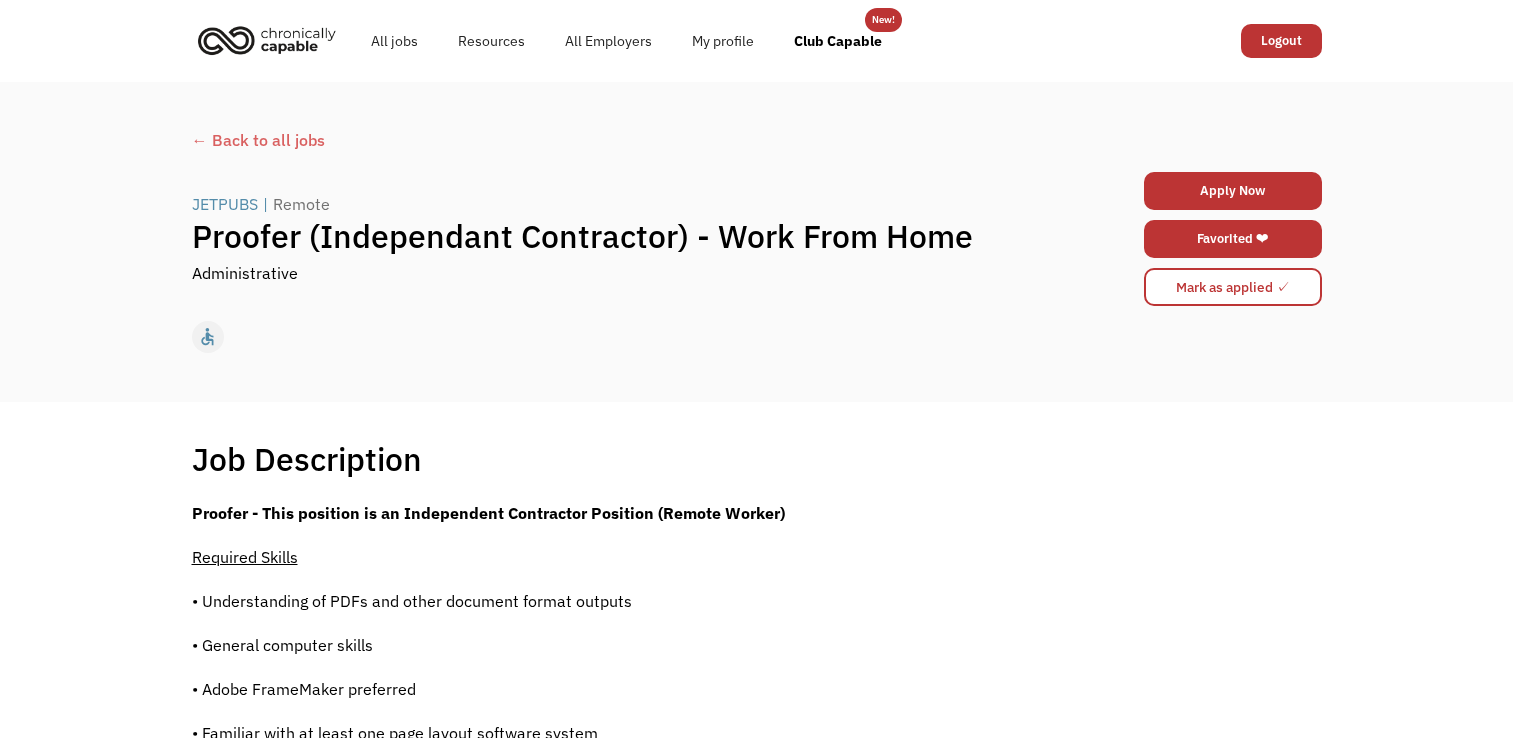 scroll, scrollTop: 0, scrollLeft: 0, axis: both 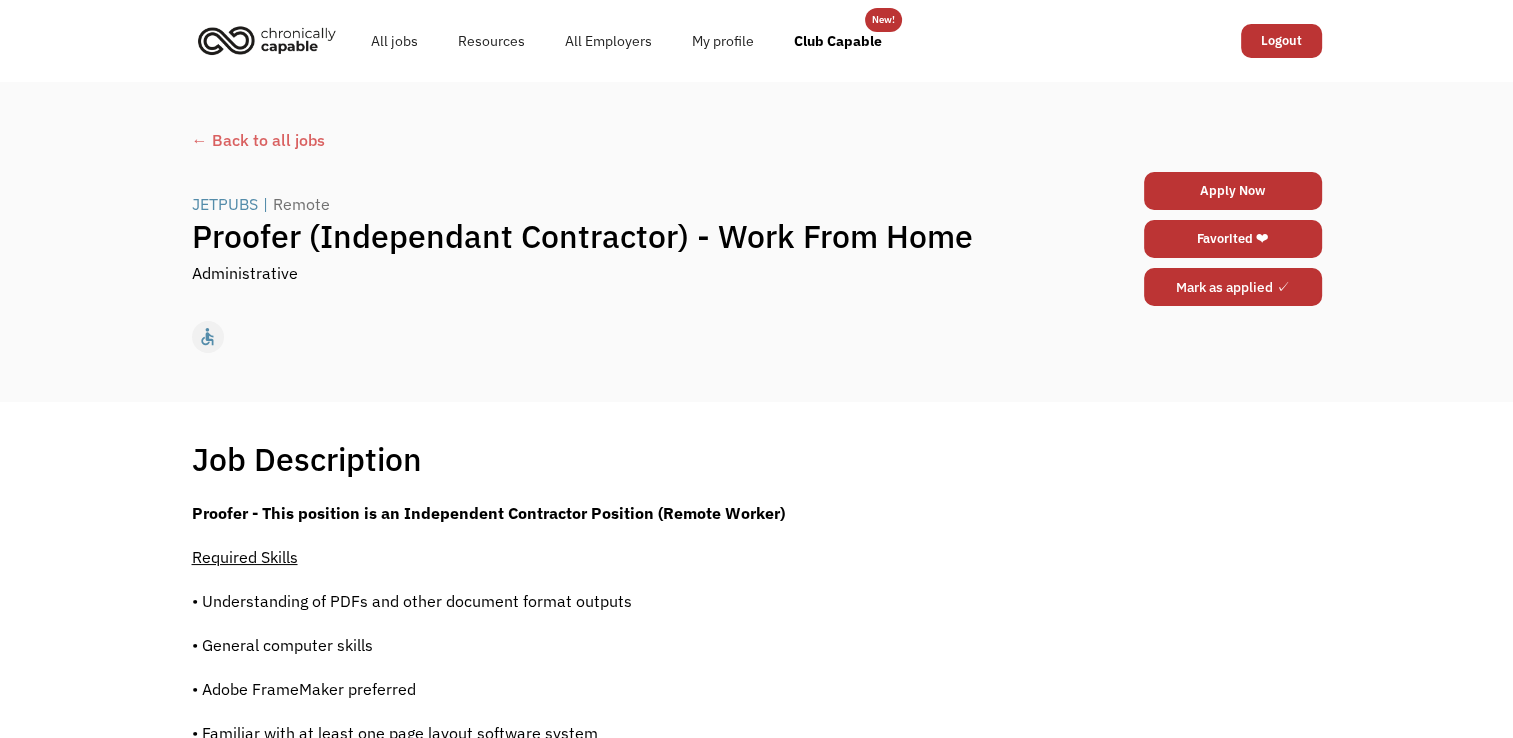 click on "Mark as applied ✓" at bounding box center [1233, 287] 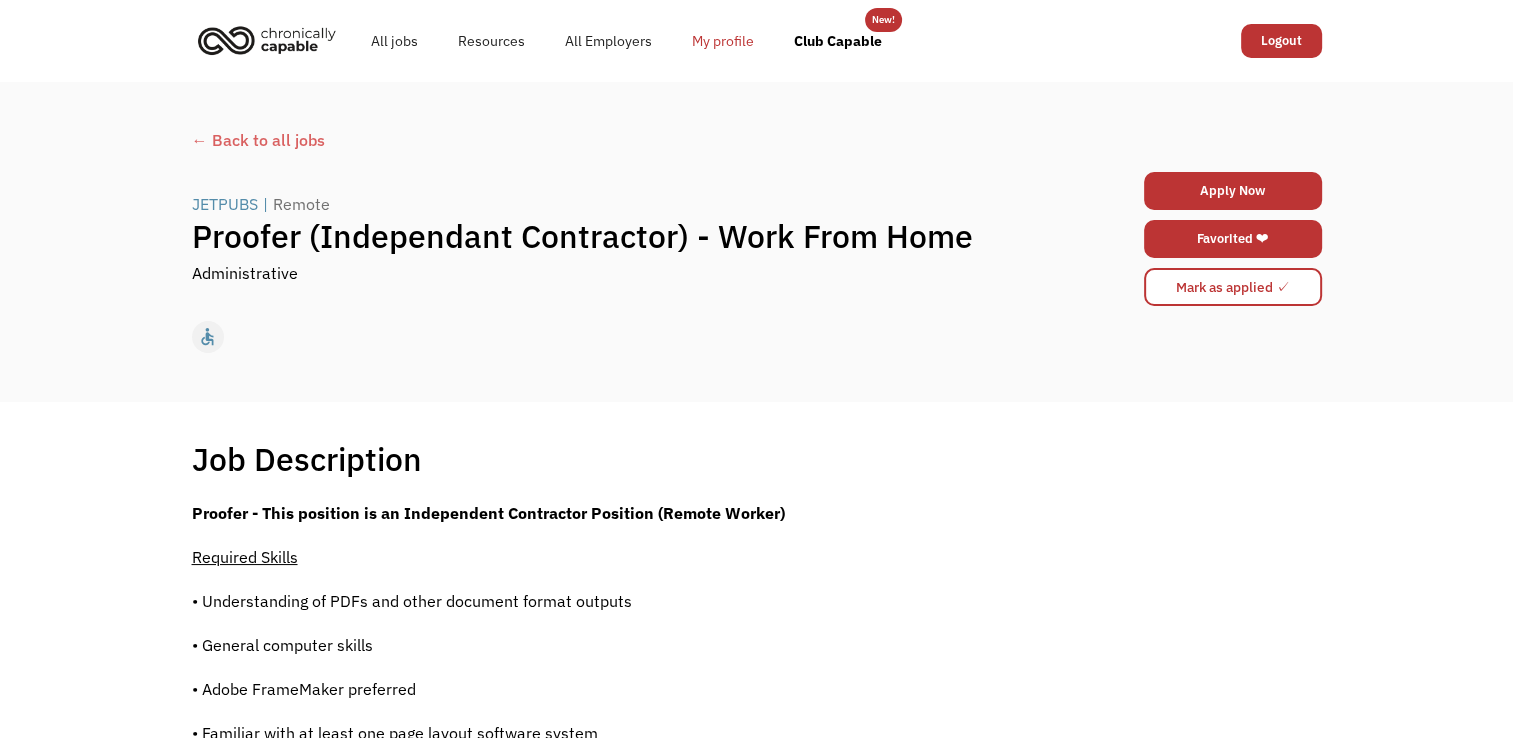 click on "My profile" at bounding box center [723, 41] 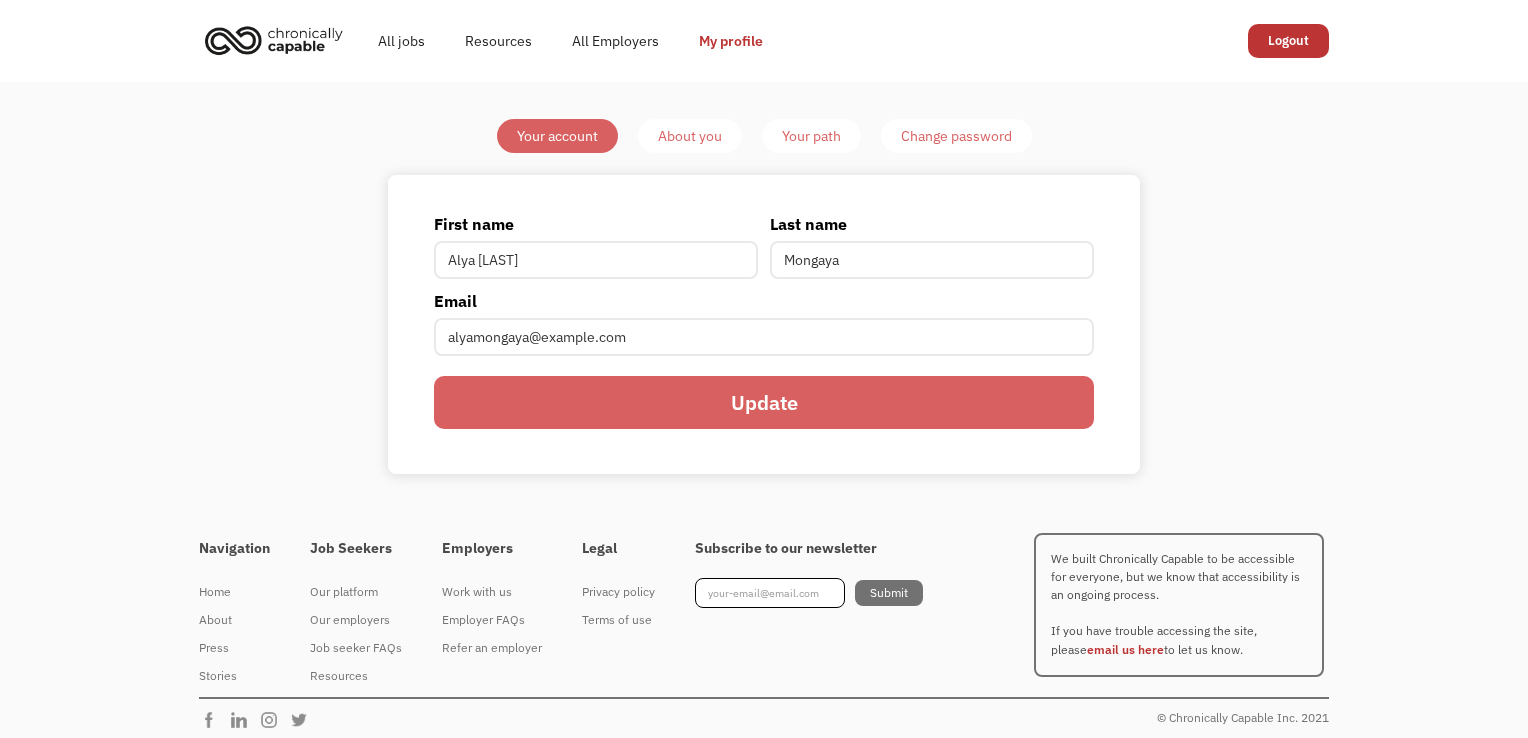 scroll, scrollTop: 0, scrollLeft: 0, axis: both 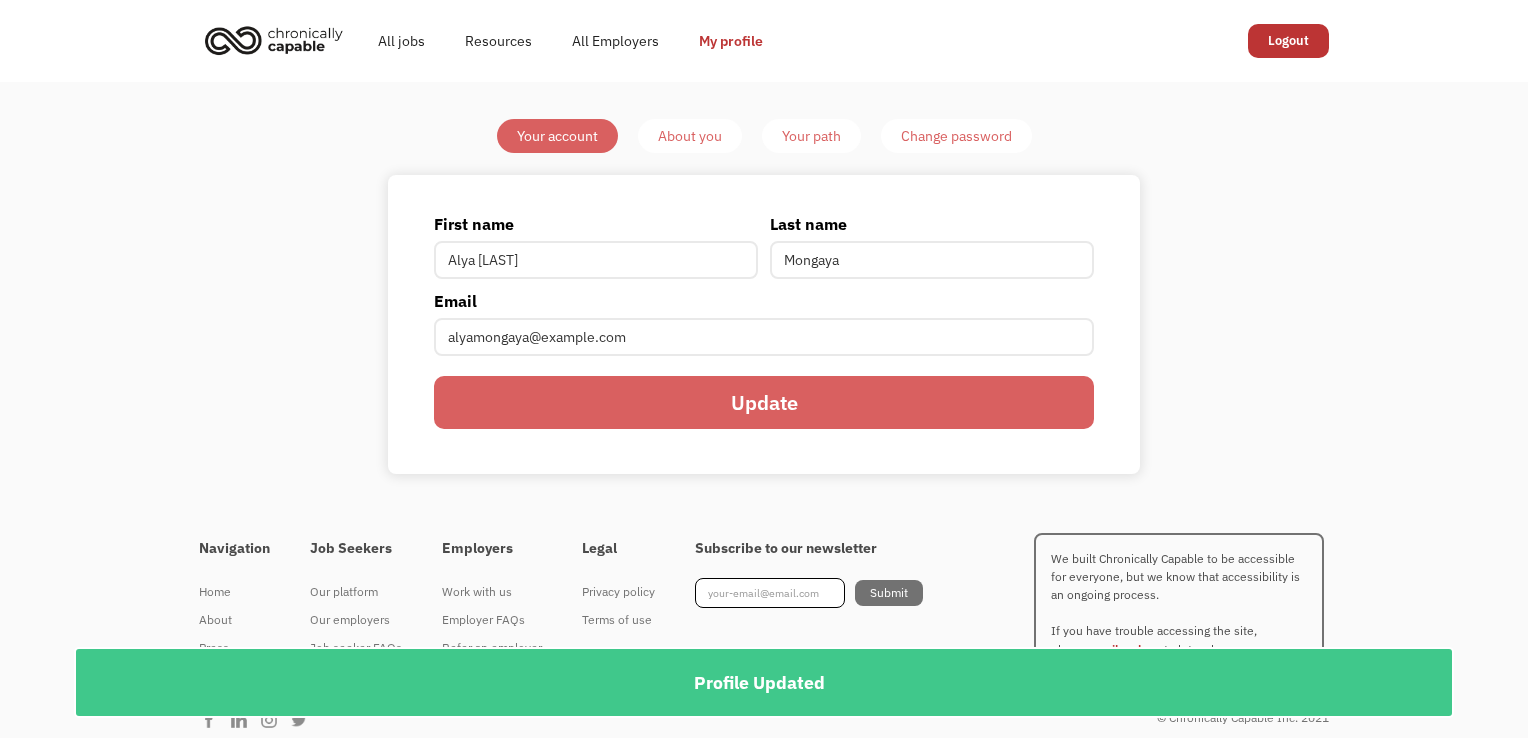click on "About you" at bounding box center (690, 136) 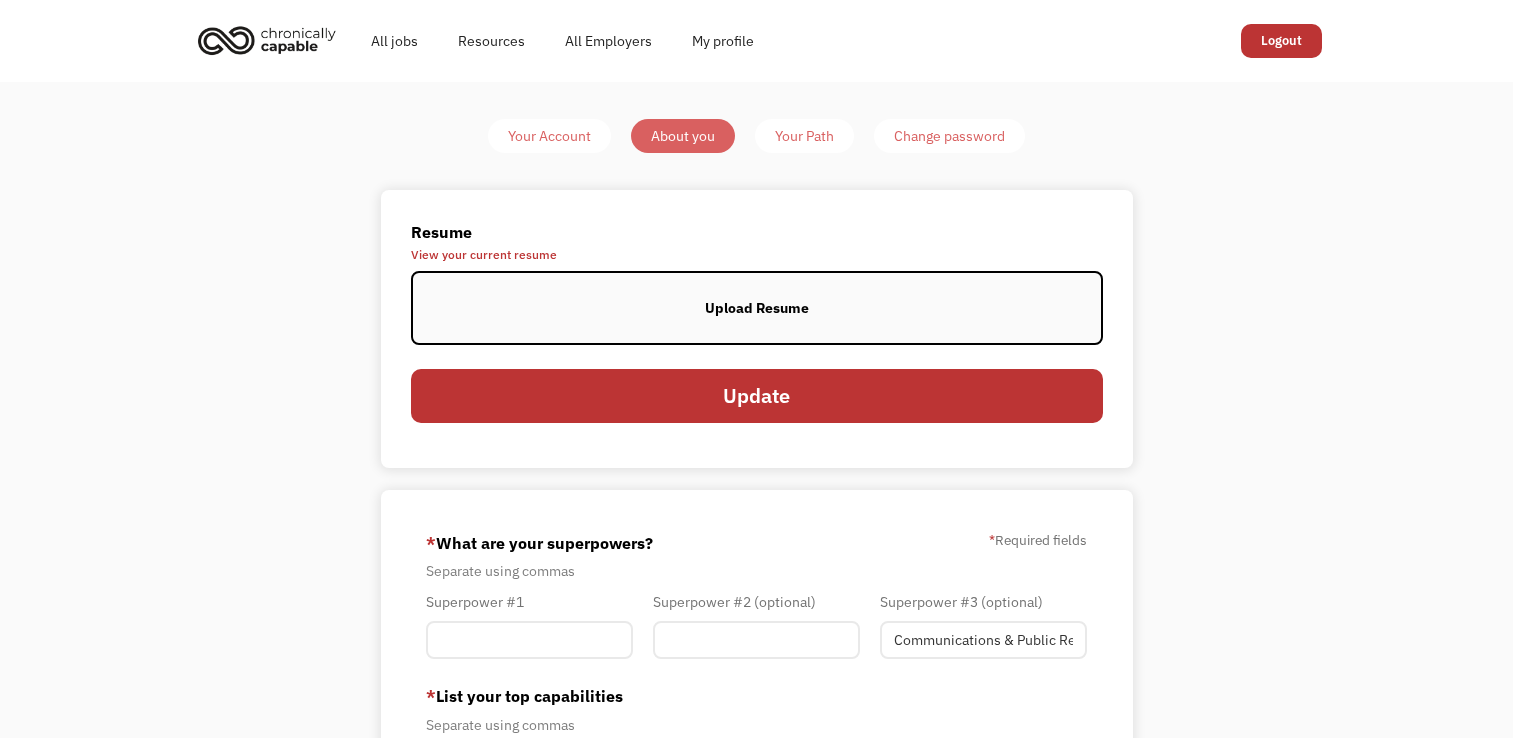 scroll, scrollTop: 0, scrollLeft: 0, axis: both 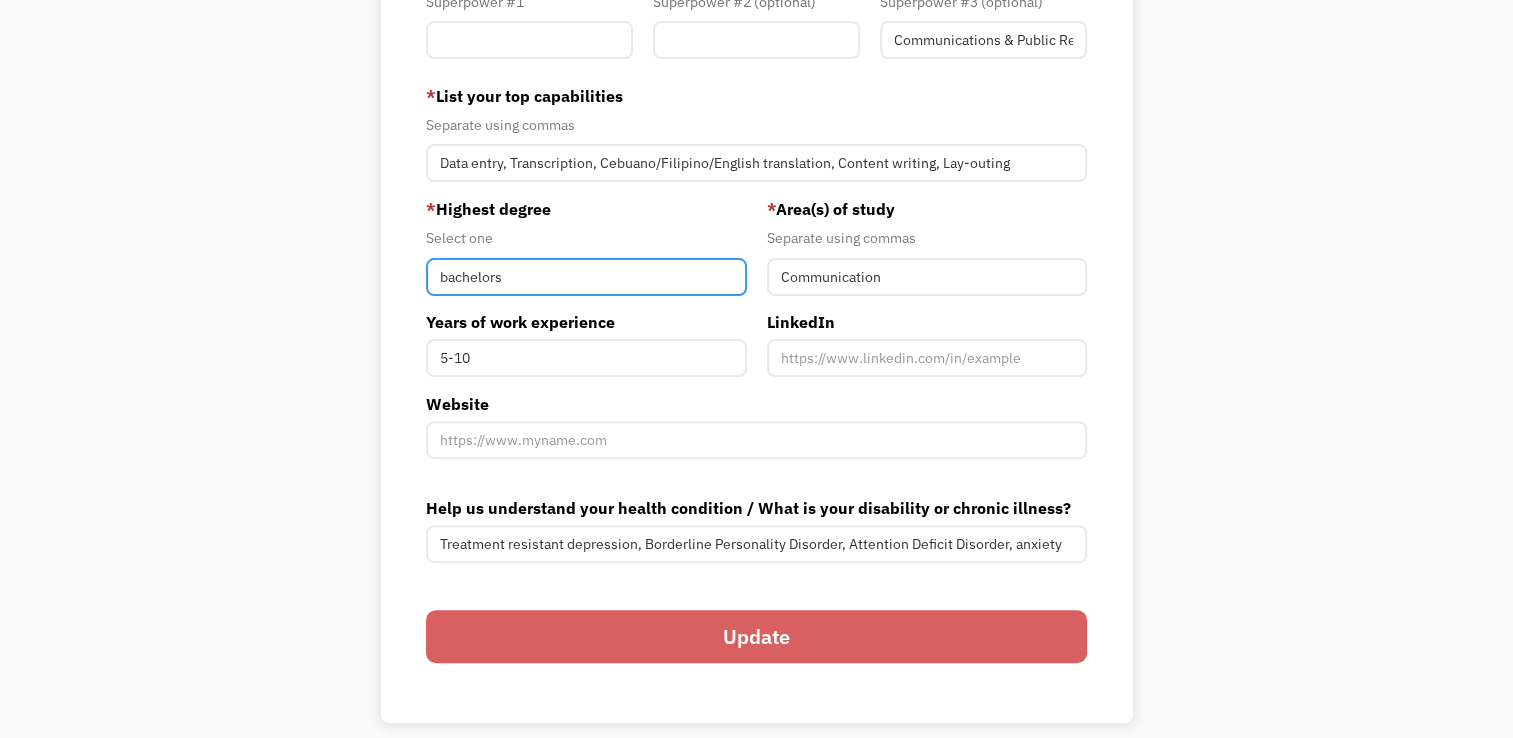 click on "bachelors" at bounding box center (586, 277) 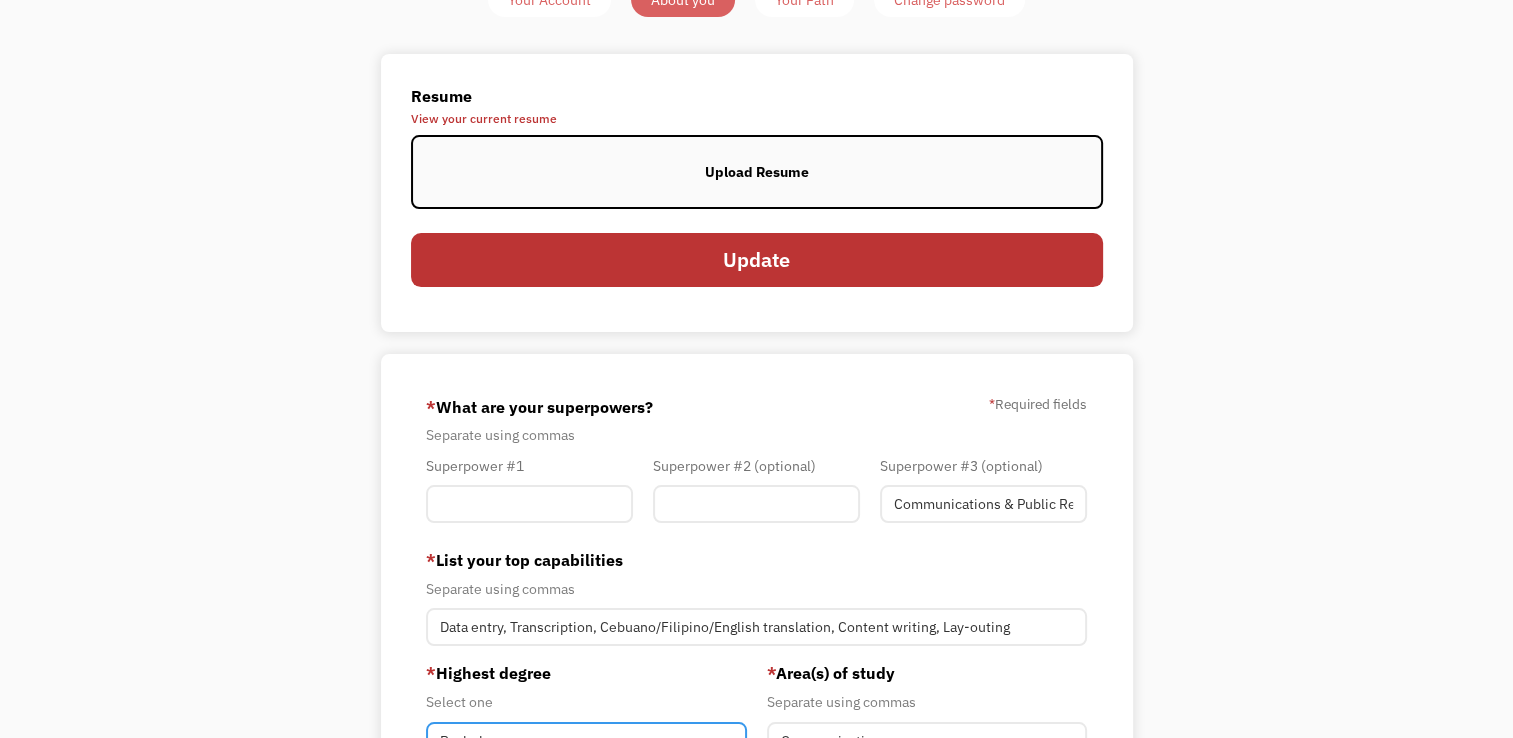 scroll, scrollTop: 300, scrollLeft: 0, axis: vertical 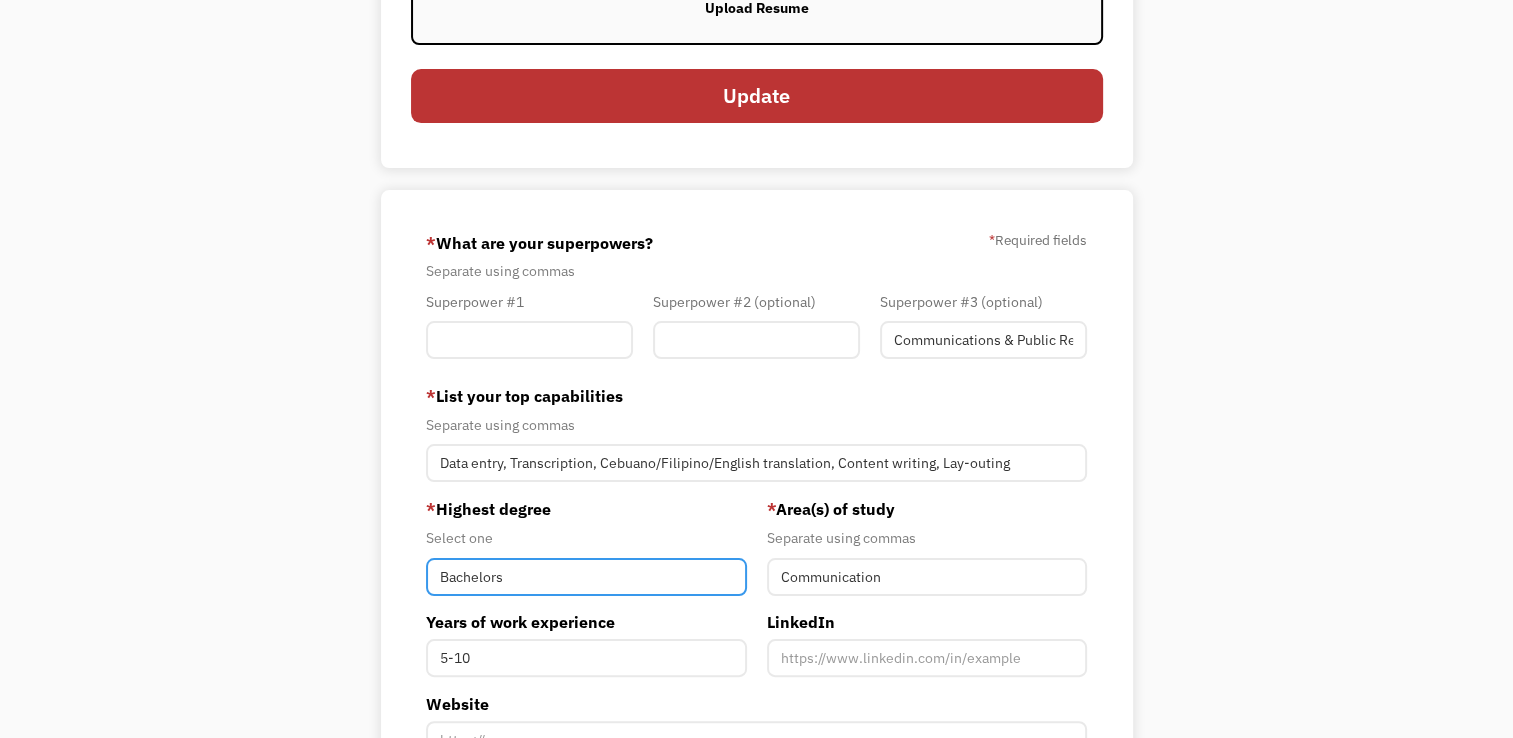 type on "Bachelors" 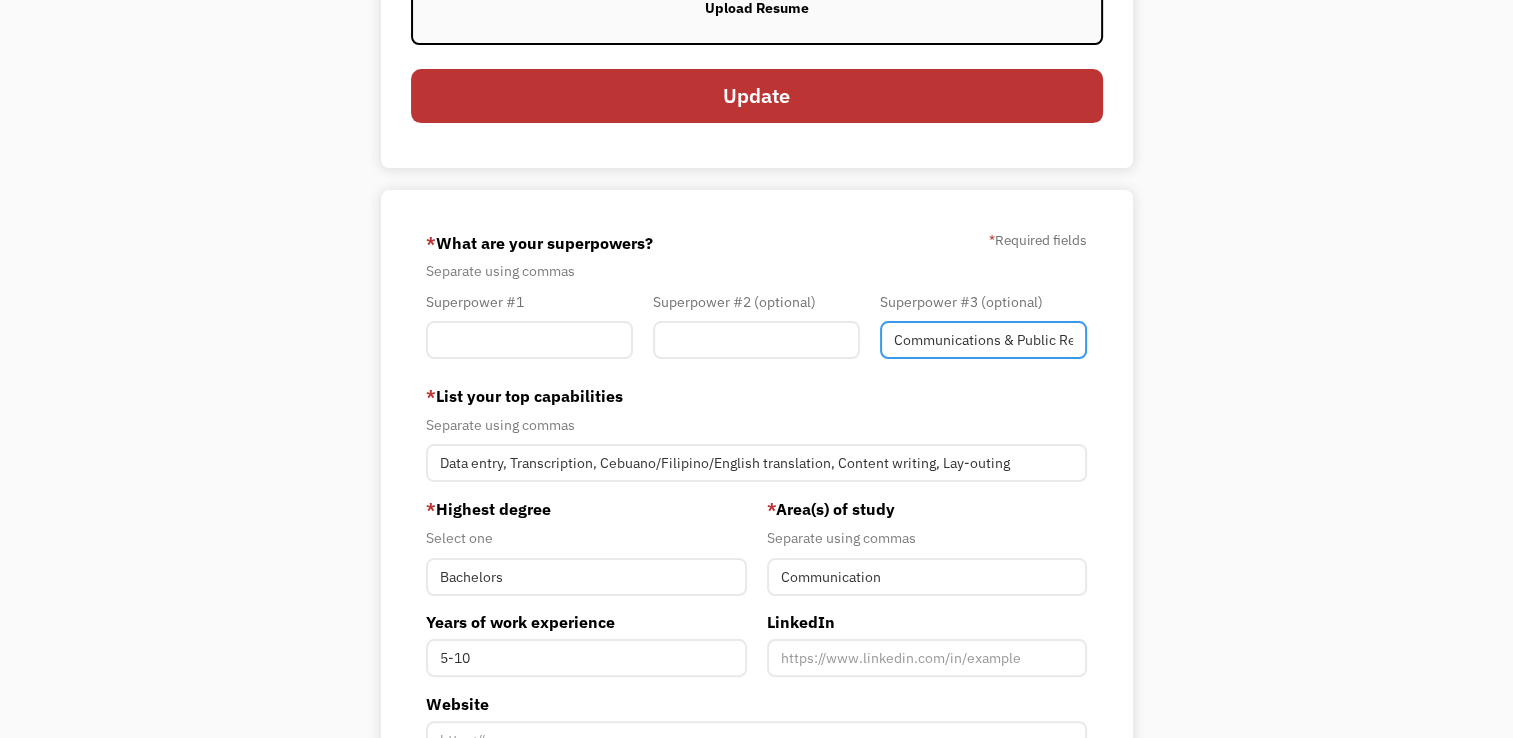 scroll, scrollTop: 0, scrollLeft: 44, axis: horizontal 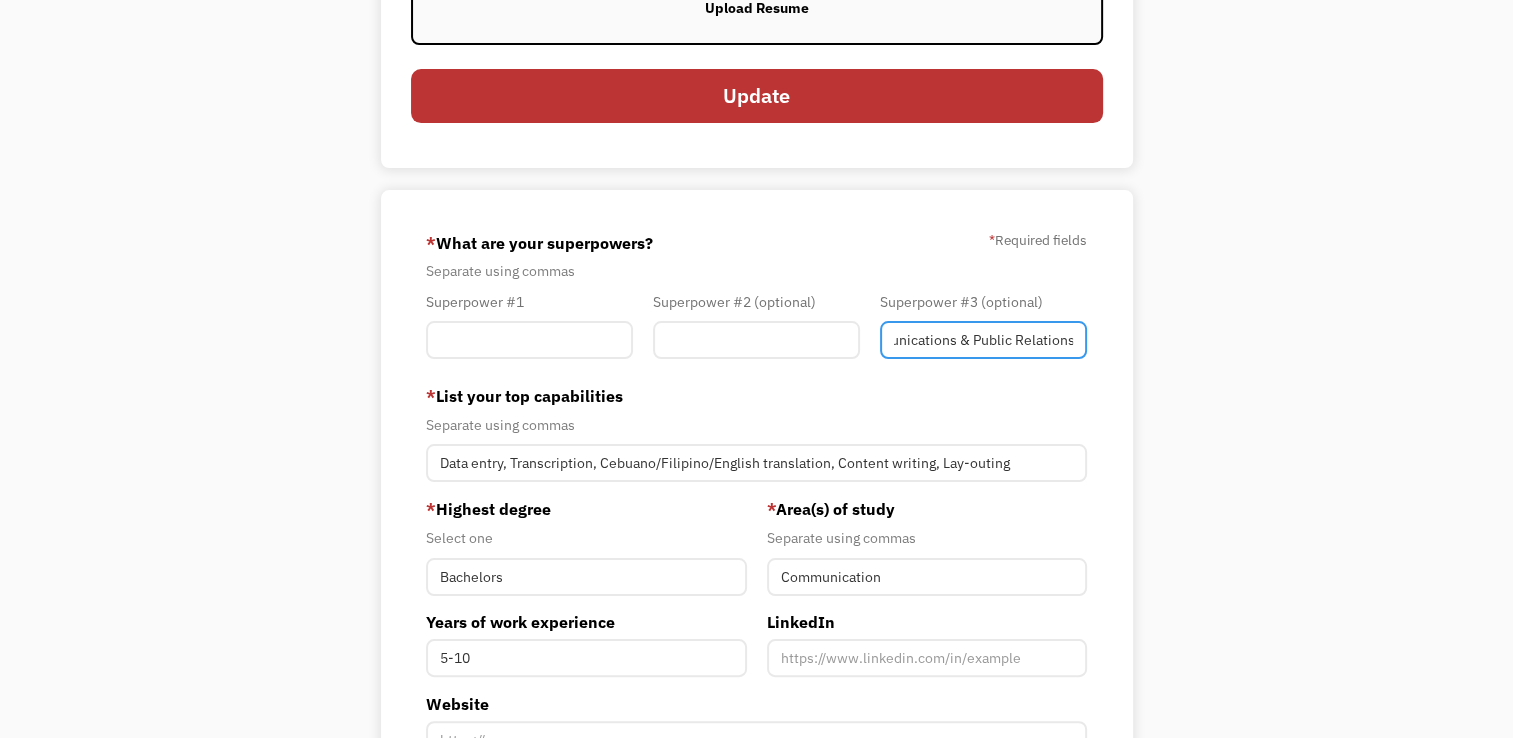 drag, startPoint x: 948, startPoint y: 290, endPoint x: 1252, endPoint y: 235, distance: 308.93527 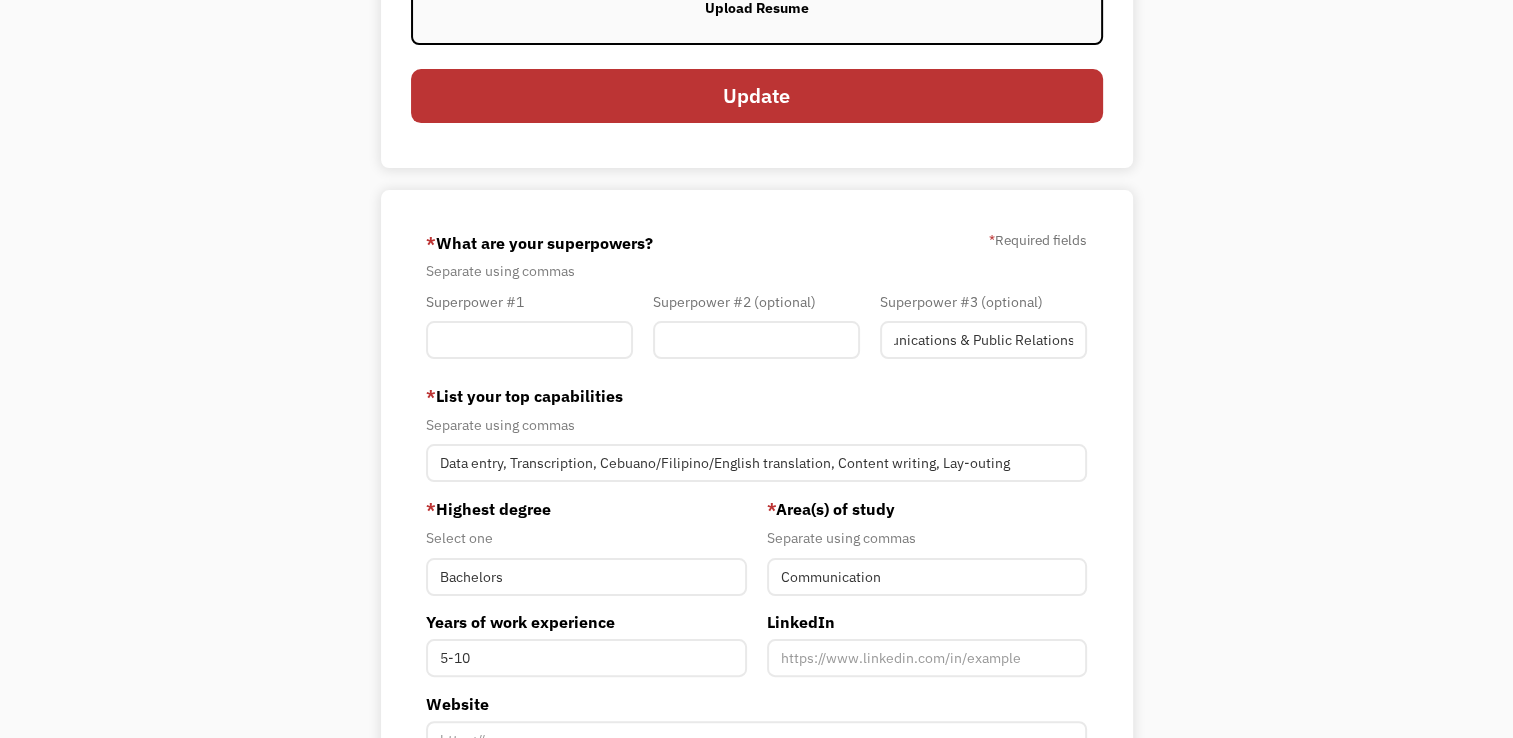 click on "688c2f83a6dd67278035f264 alyamongaya@gmail.com Alya Simone Mongaya Search Engine * What are your superpowers? * Required fields Separate using commas Superpower #1 Superpower #2 (optional) Superpower #3 (optional) Communications & Public Relations * List your top capabilities Separate using commas Data entry, Transcription, Cebuano/Filipino/English translation, Content writing, Lay-outing * Highest degree Select one Bachelors Years of work experience 5-10 * Area(s) of study Separate using commas Communication LinkedIn Website Help us understand your health condition / What is your disability or chronic illness? Treatment resistant depression, Borderline Personality Disorder, Attention Deficit Disorder, anxiety Update Your account has been updated! Oops! Something went wrong while submitting the form." at bounding box center [757, 606] 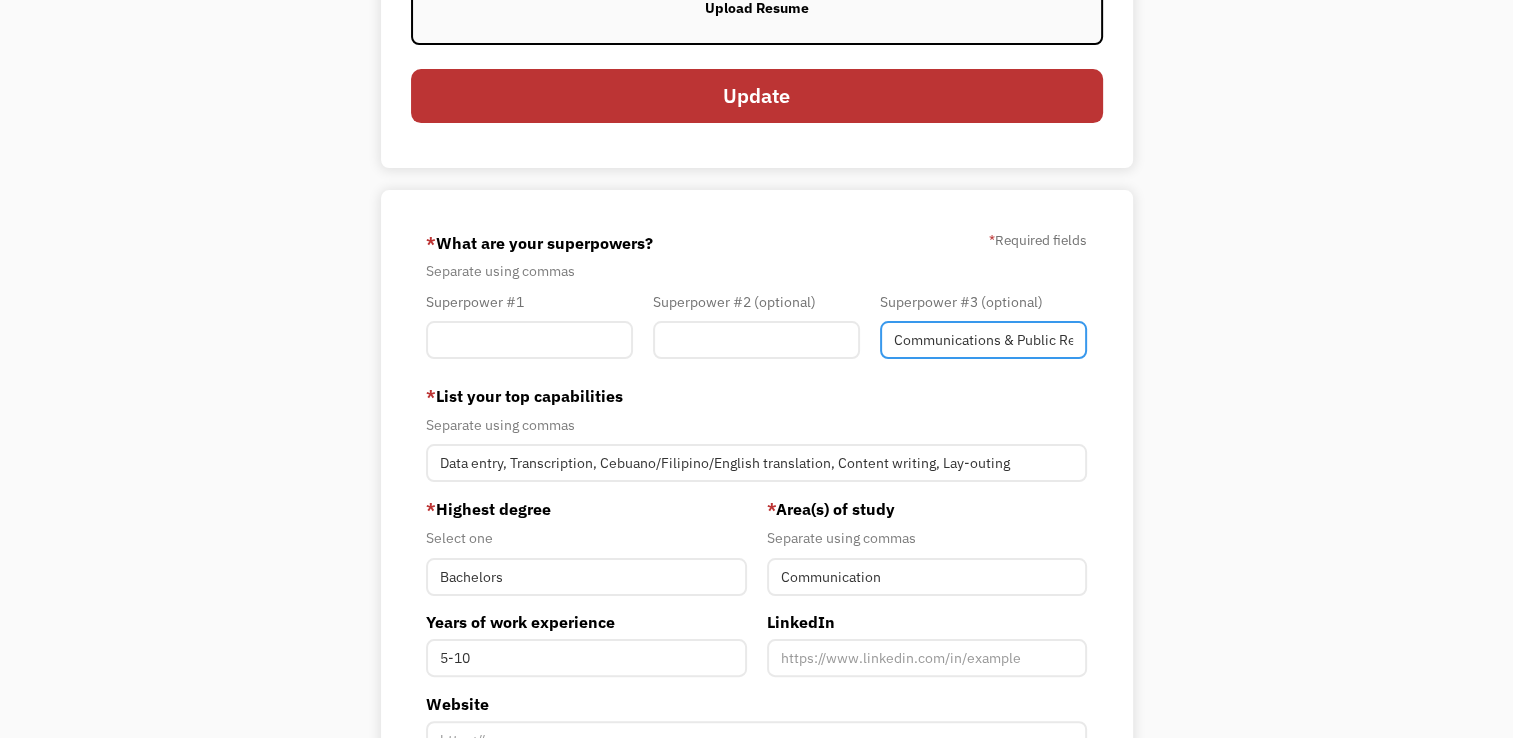 scroll, scrollTop: 0, scrollLeft: 44, axis: horizontal 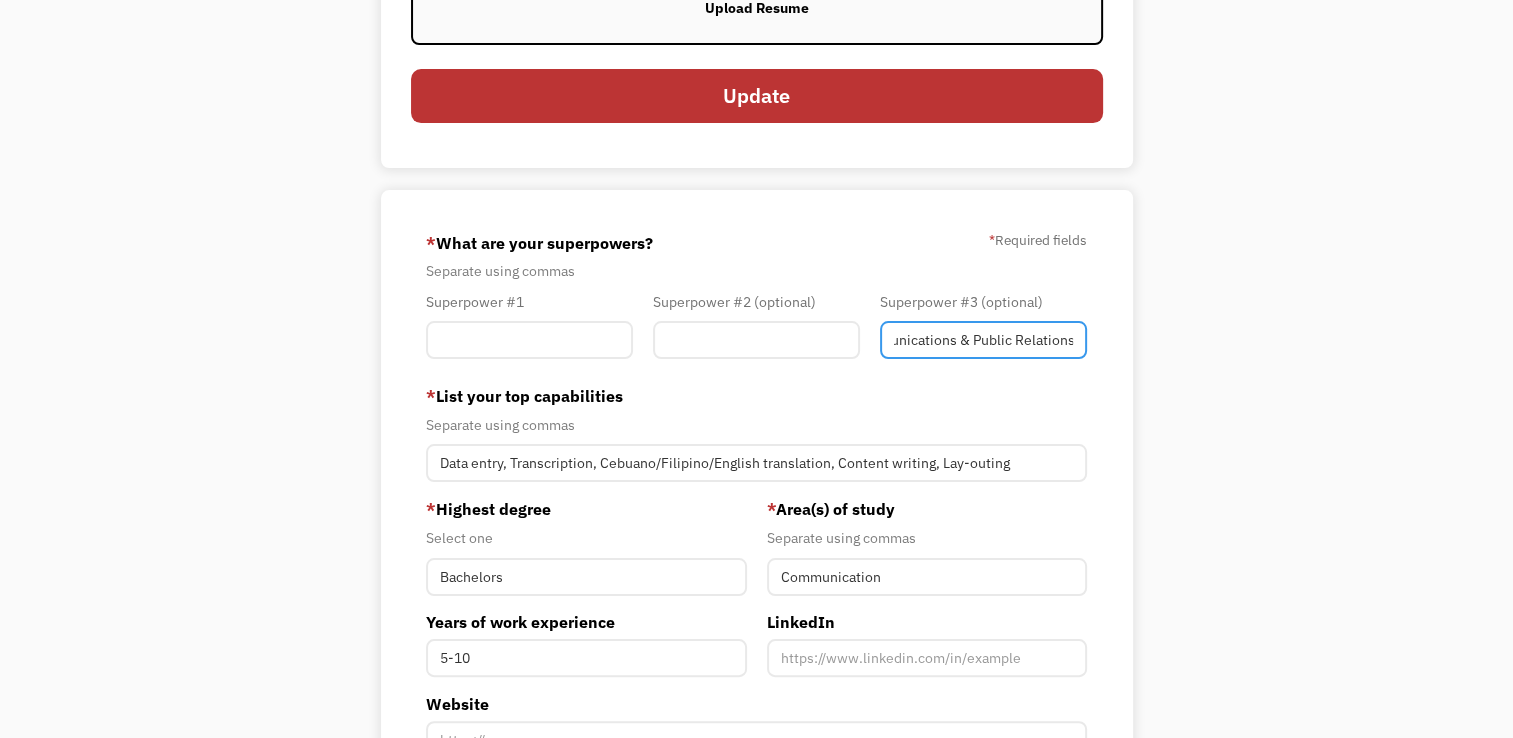 drag, startPoint x: 996, startPoint y: 298, endPoint x: 1144, endPoint y: 286, distance: 148.48569 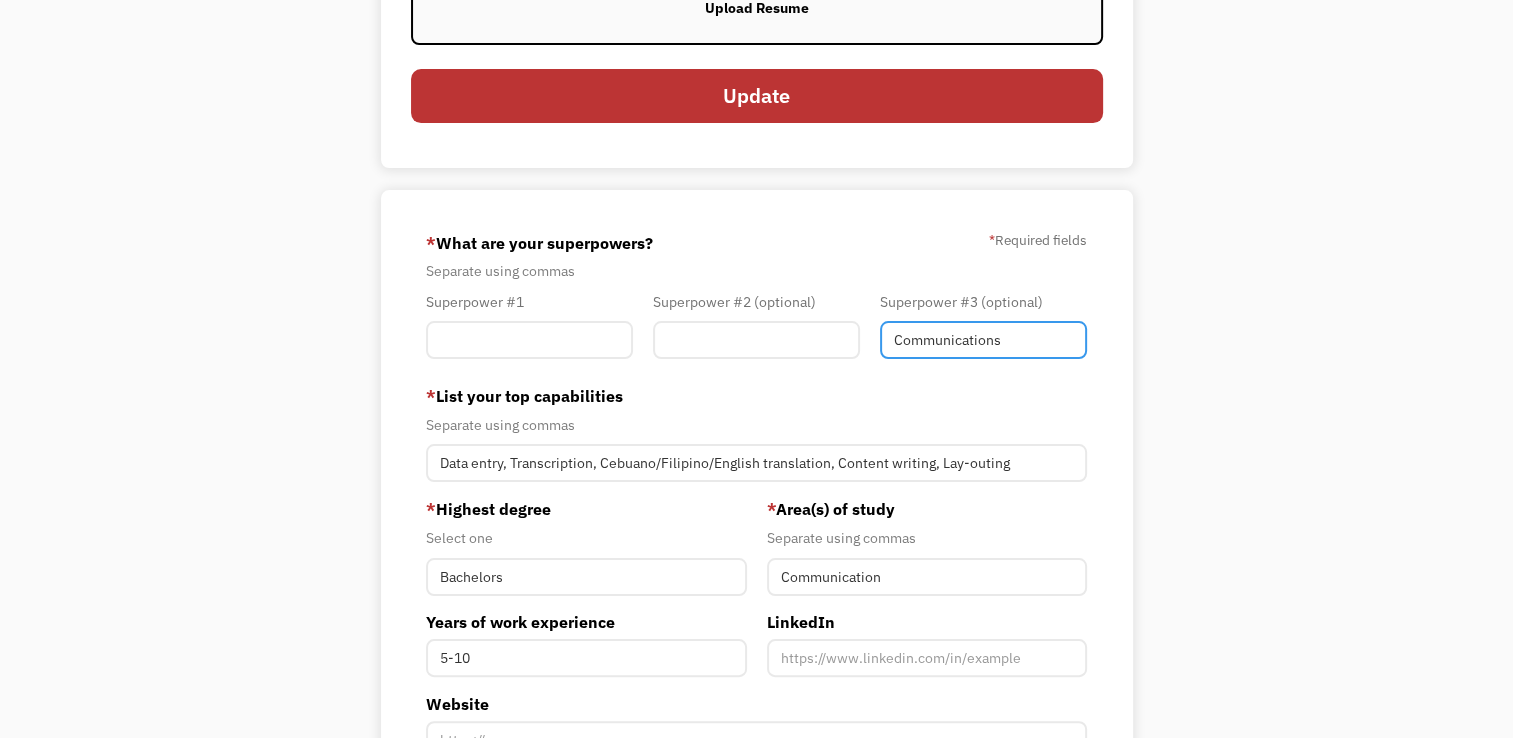 scroll, scrollTop: 0, scrollLeft: 0, axis: both 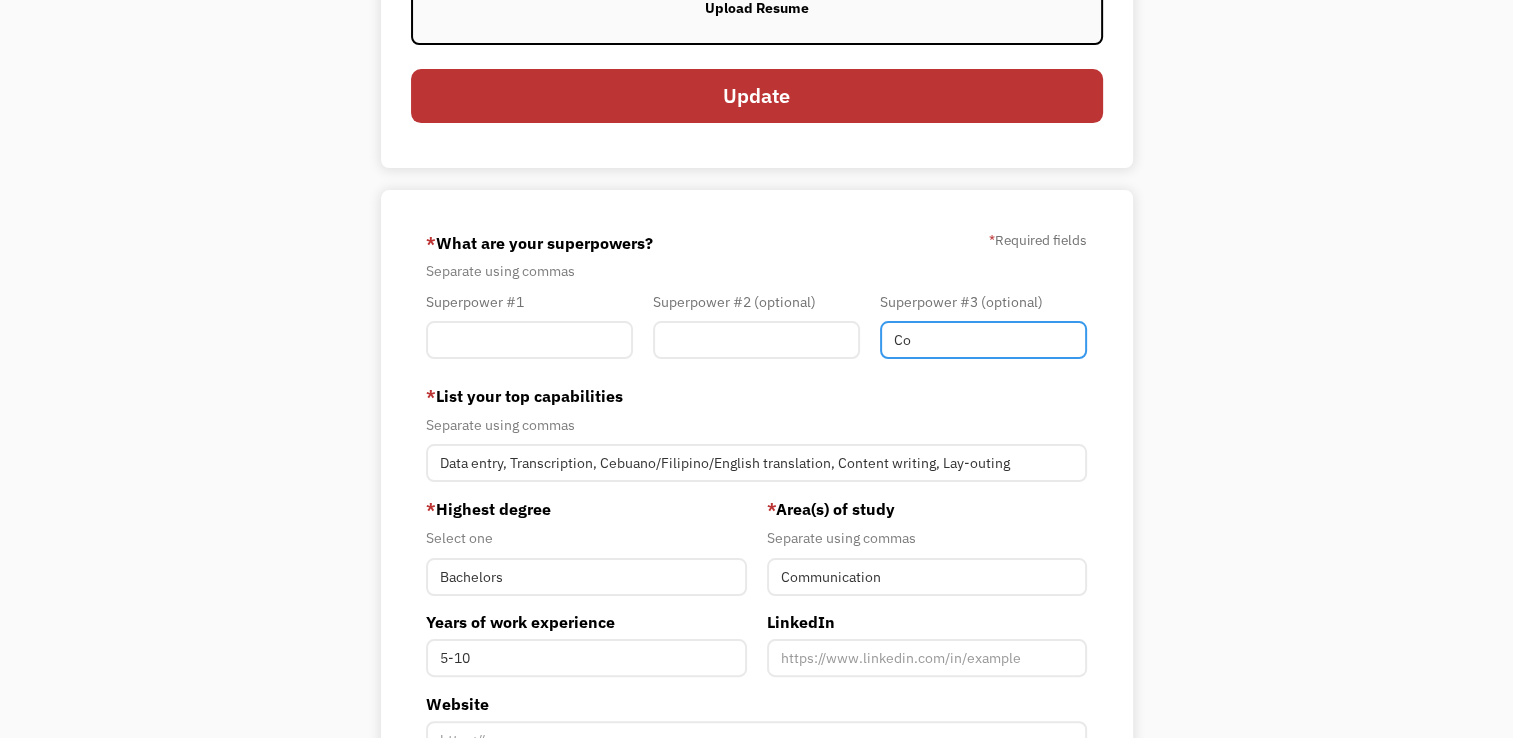 type on "C" 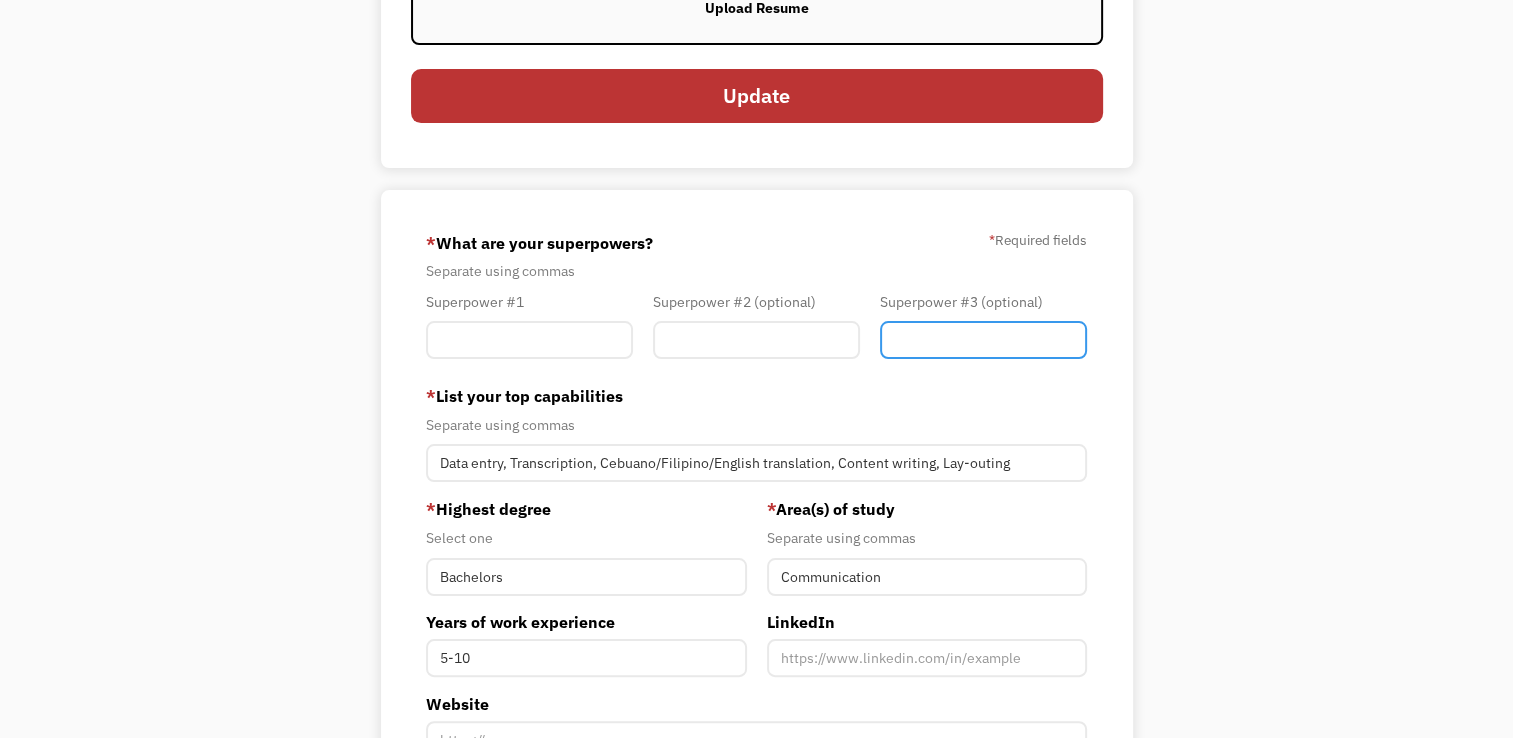 type 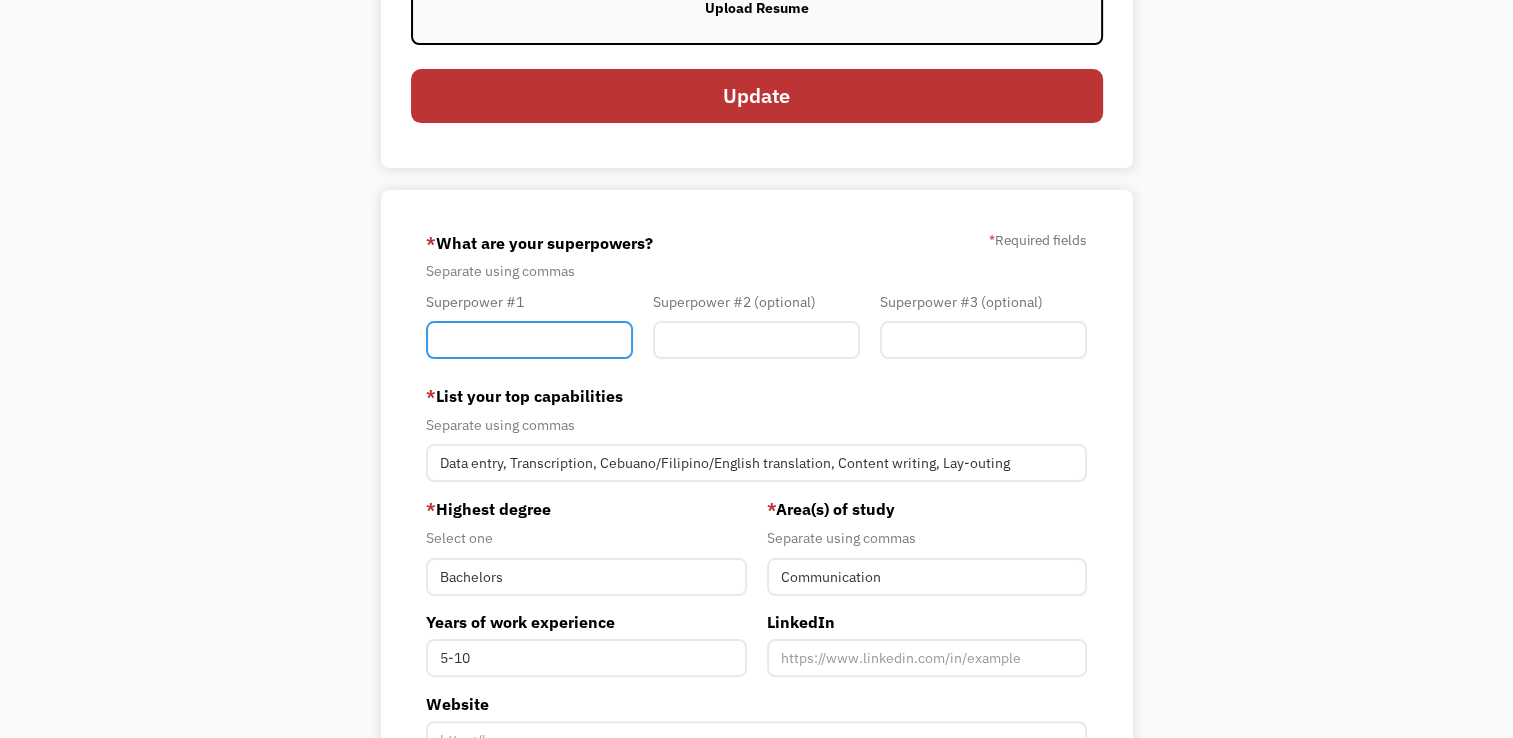 click at bounding box center [529, 340] 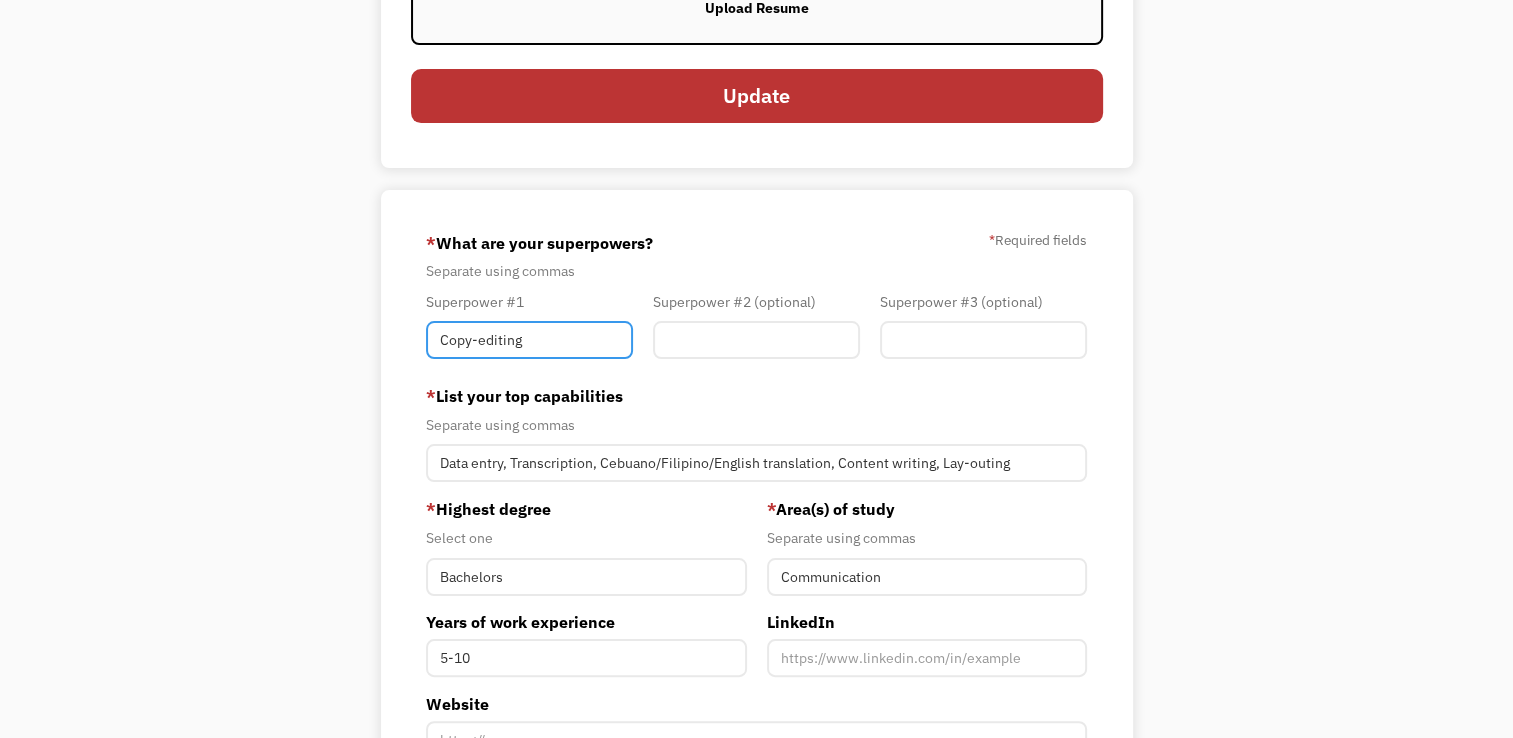 type on "Copy-editing" 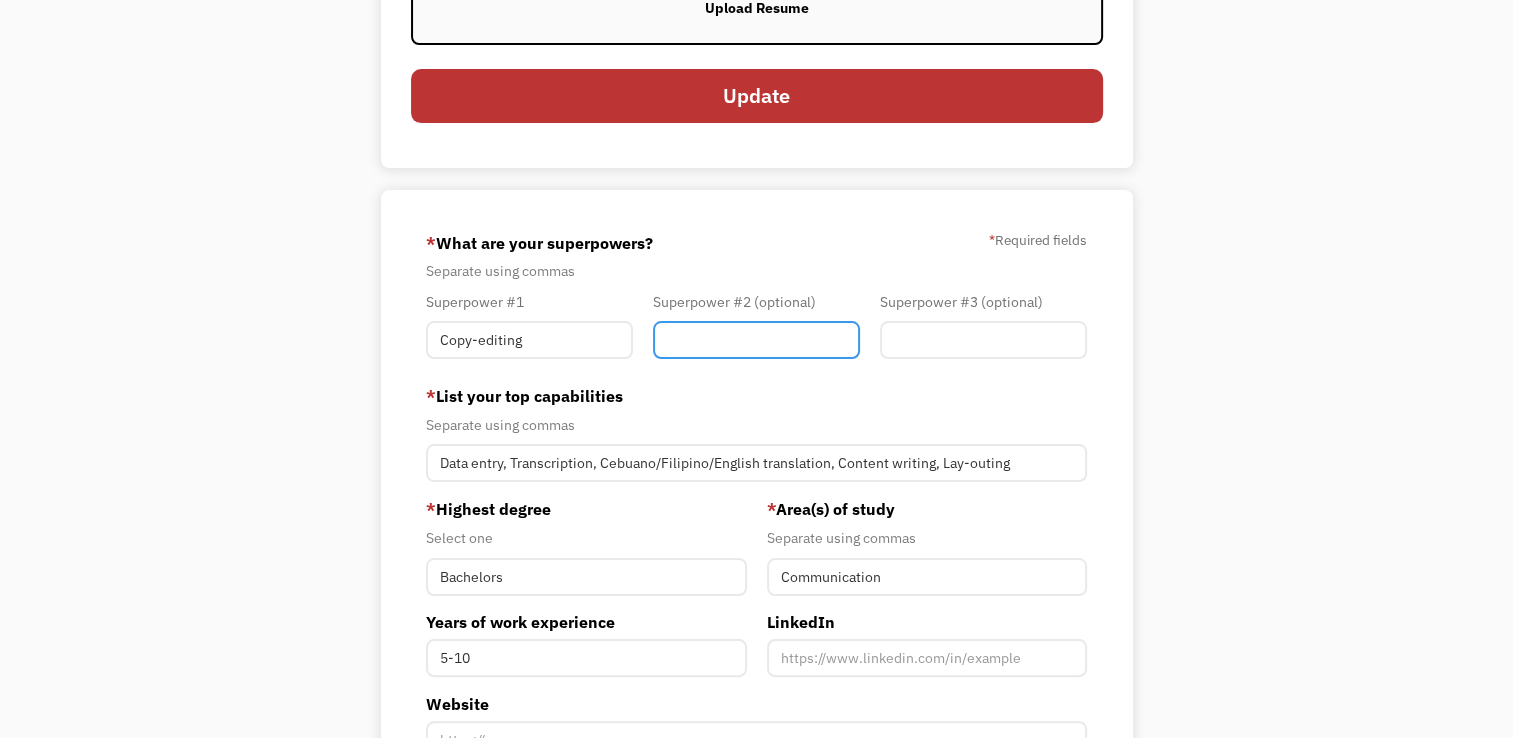click at bounding box center [756, 340] 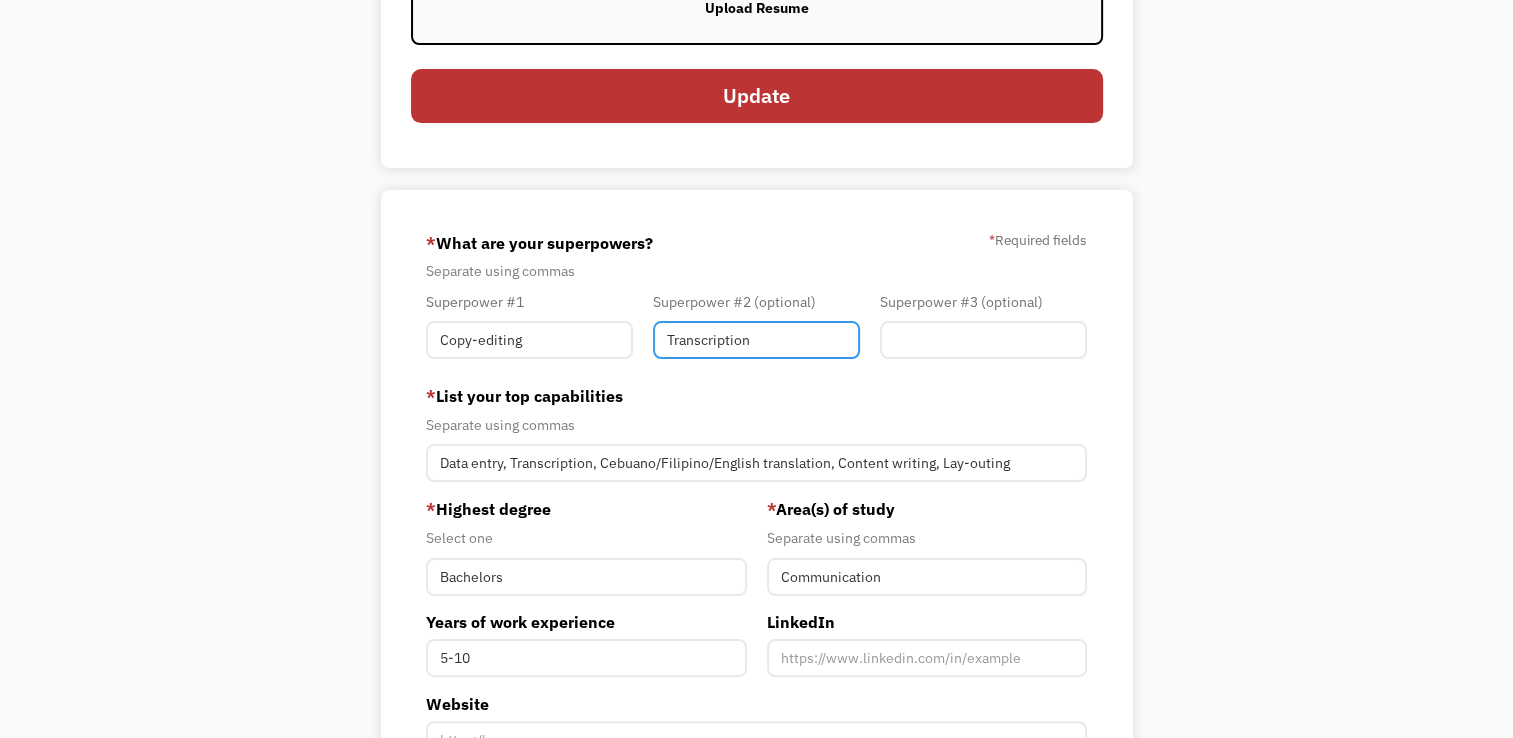 type on "Transcription" 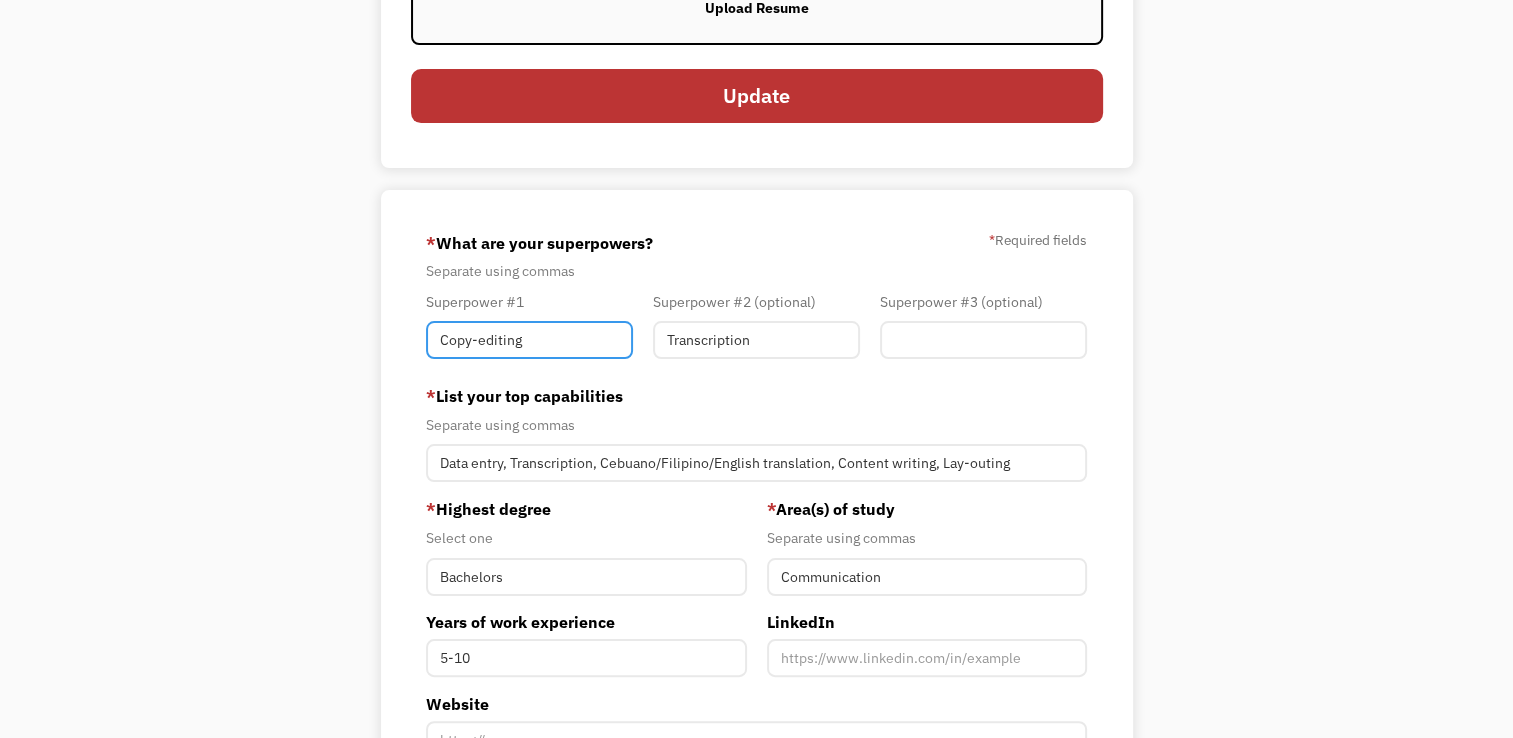 click on "Copy-editing" at bounding box center [529, 340] 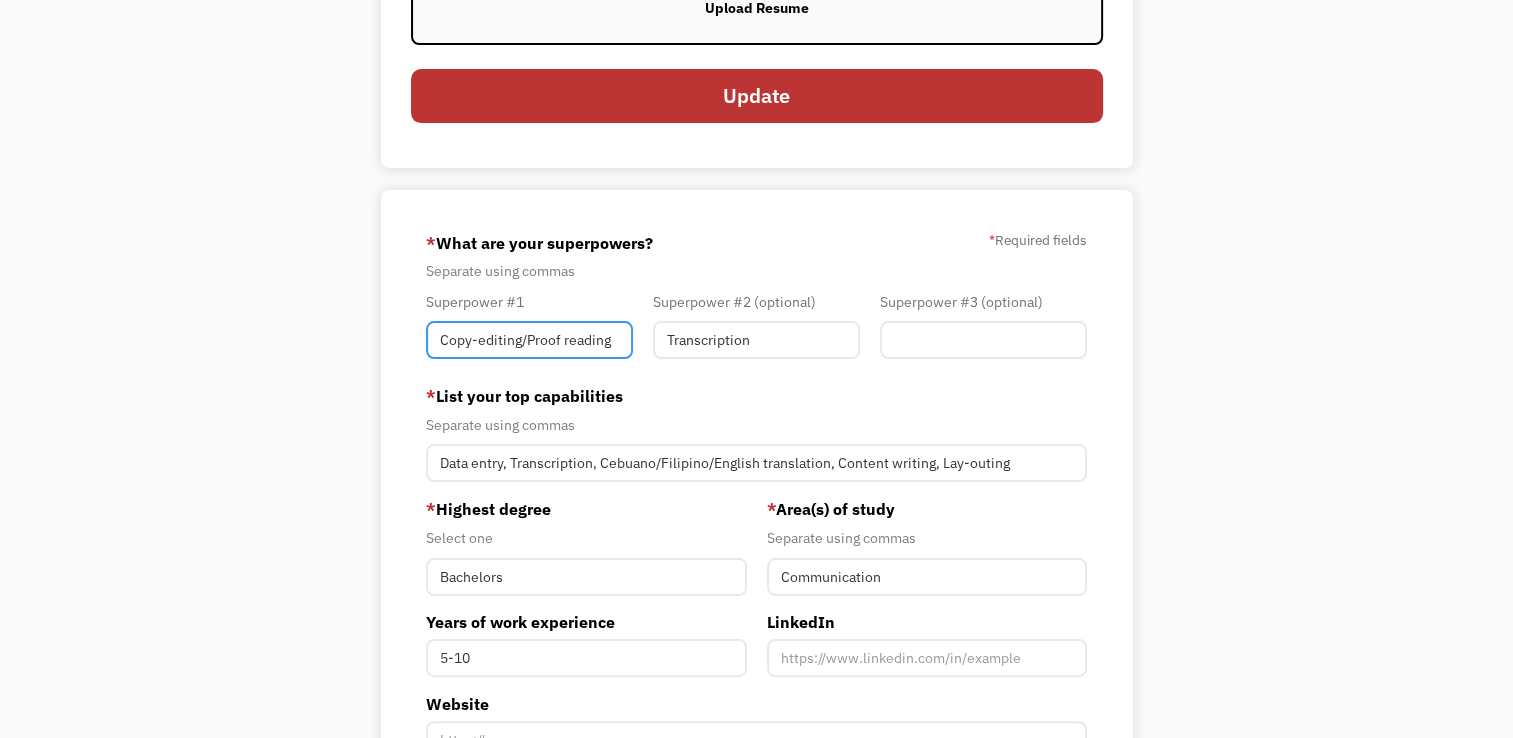 type on "Copy-editing/Proof reading" 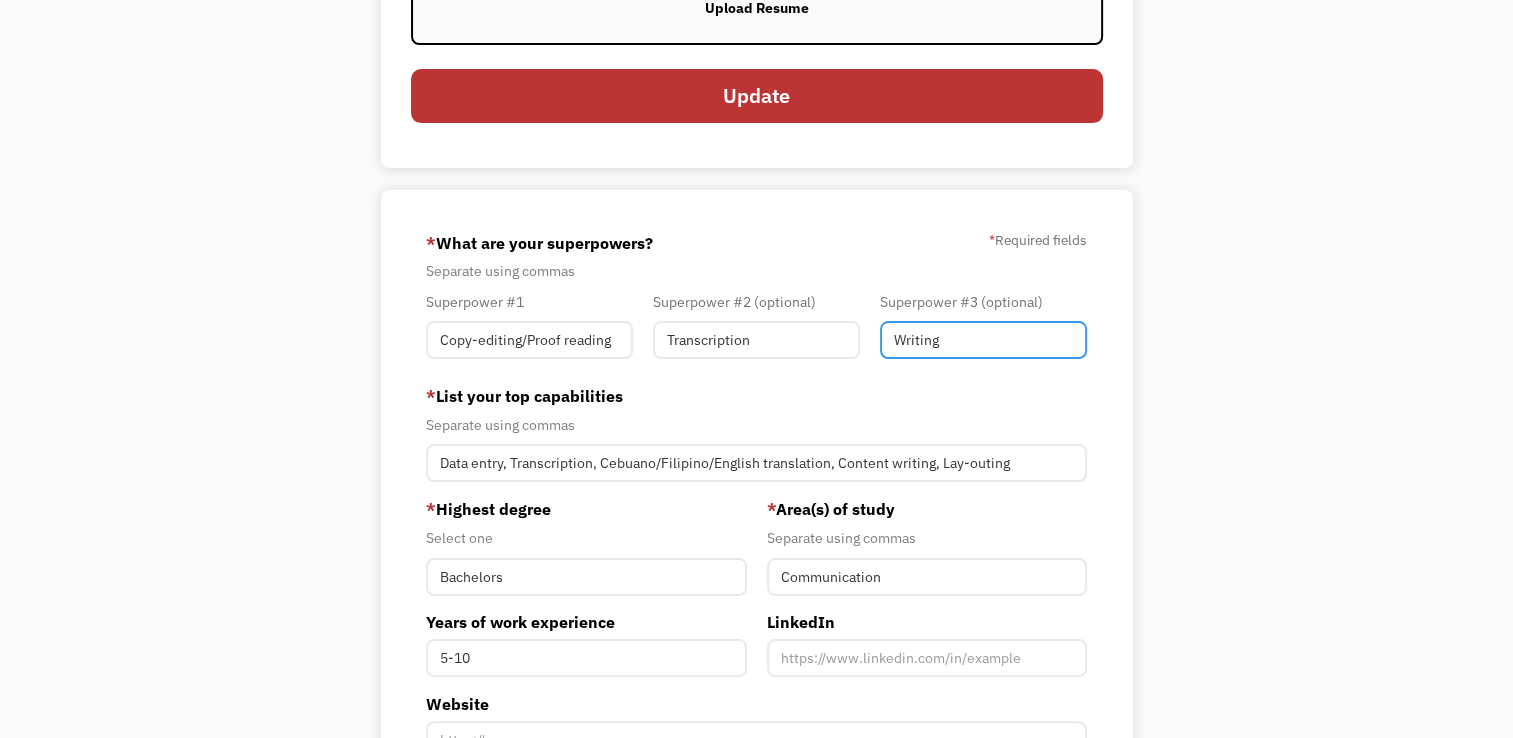 type on "Writing" 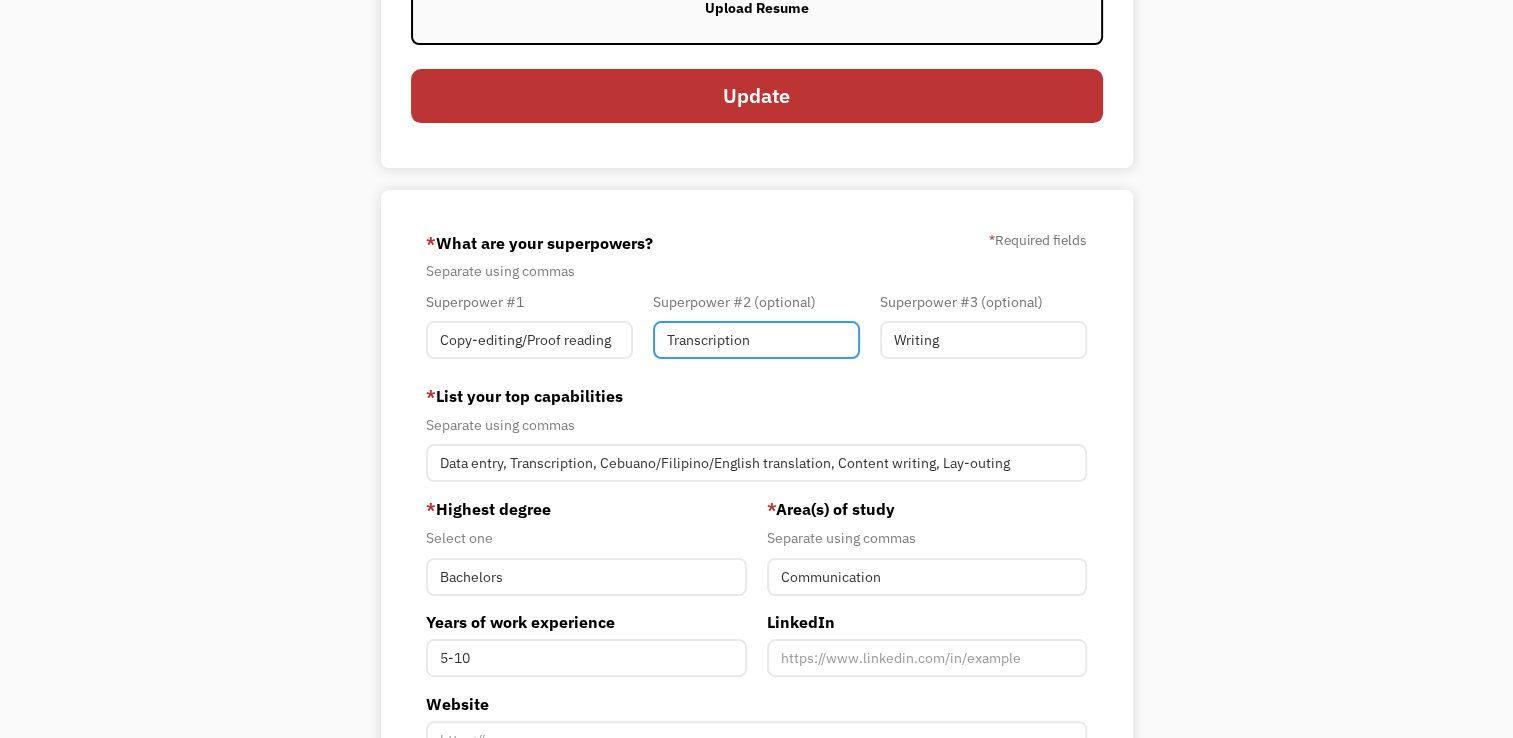 drag, startPoint x: 775, startPoint y: 301, endPoint x: 412, endPoint y: 325, distance: 363.7925 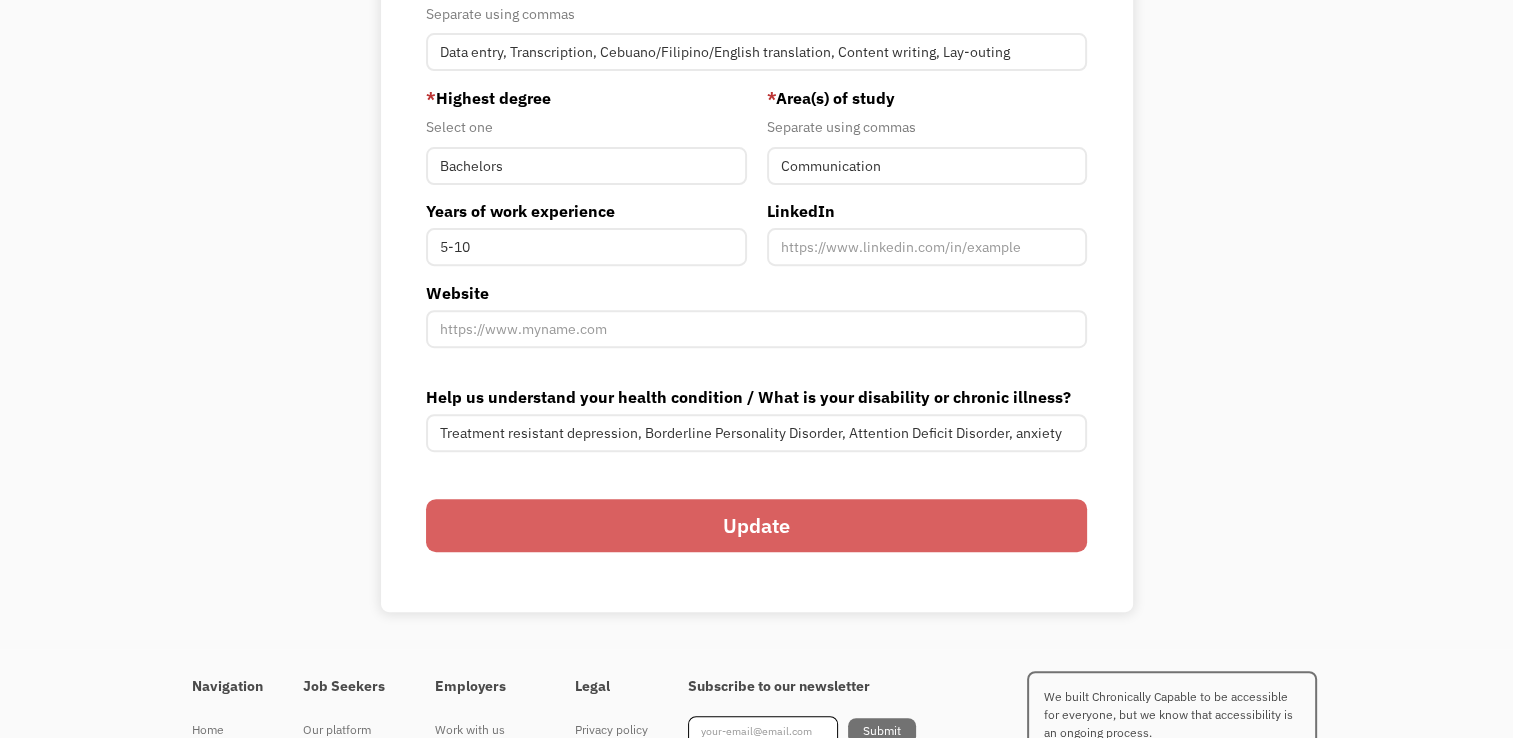 scroll, scrollTop: 732, scrollLeft: 0, axis: vertical 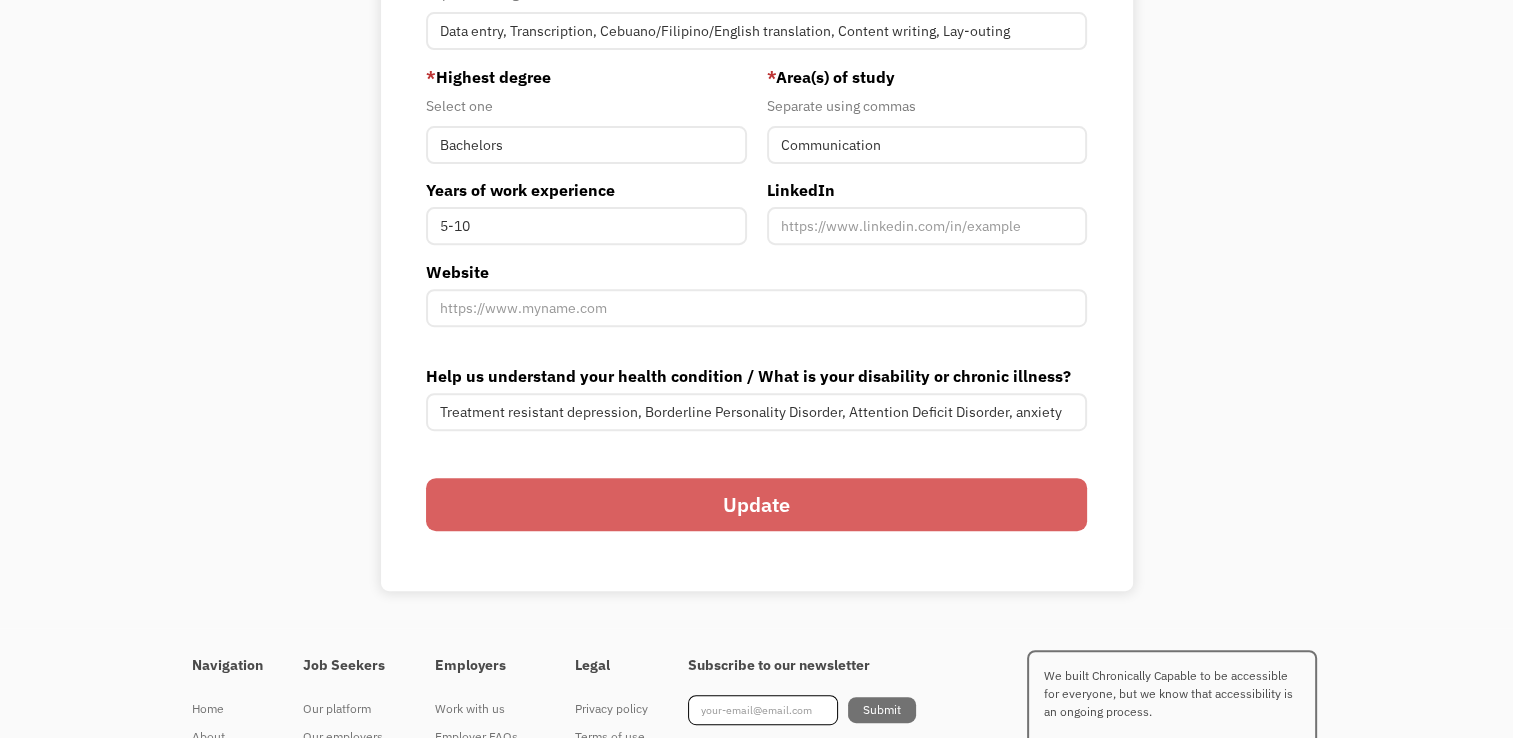 type on "Translation" 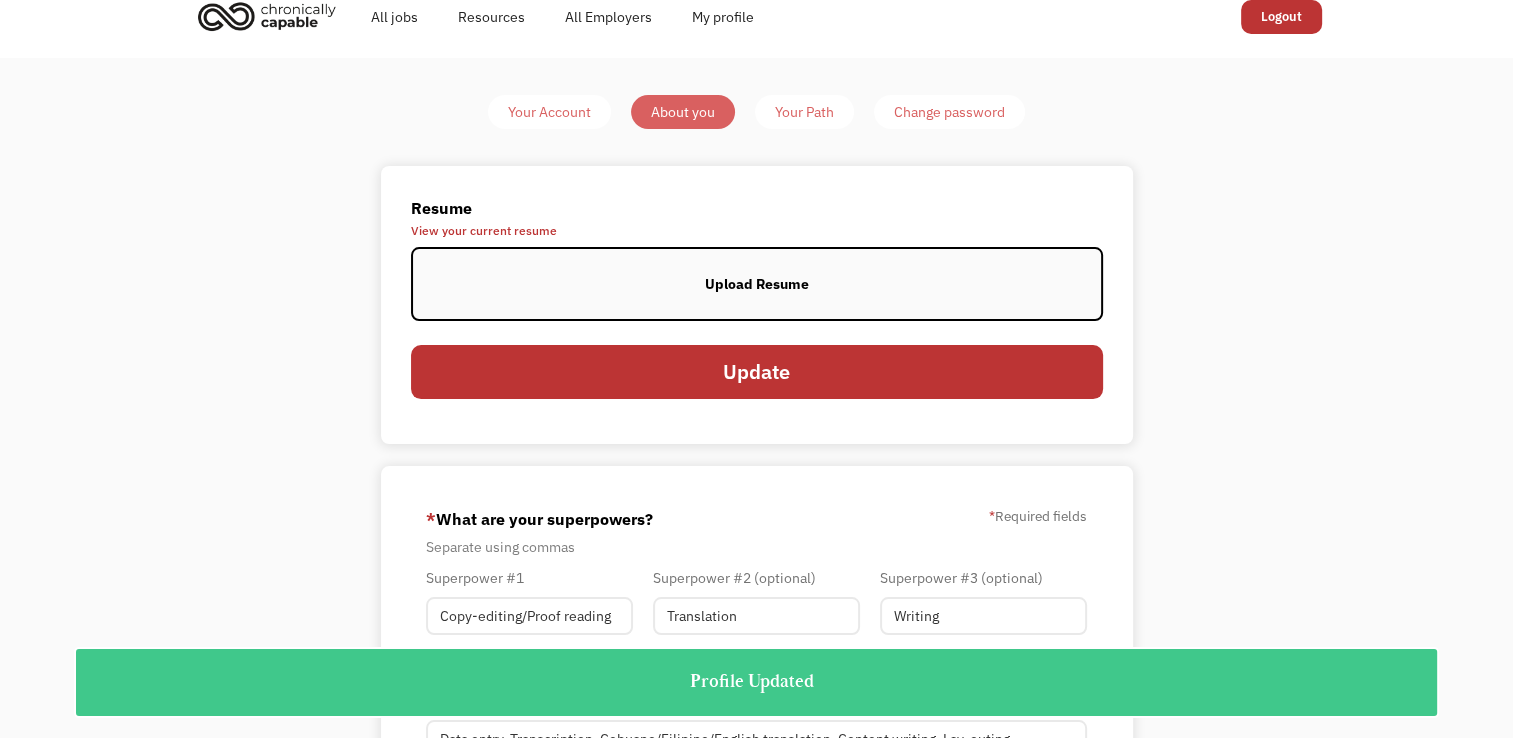 scroll, scrollTop: 0, scrollLeft: 0, axis: both 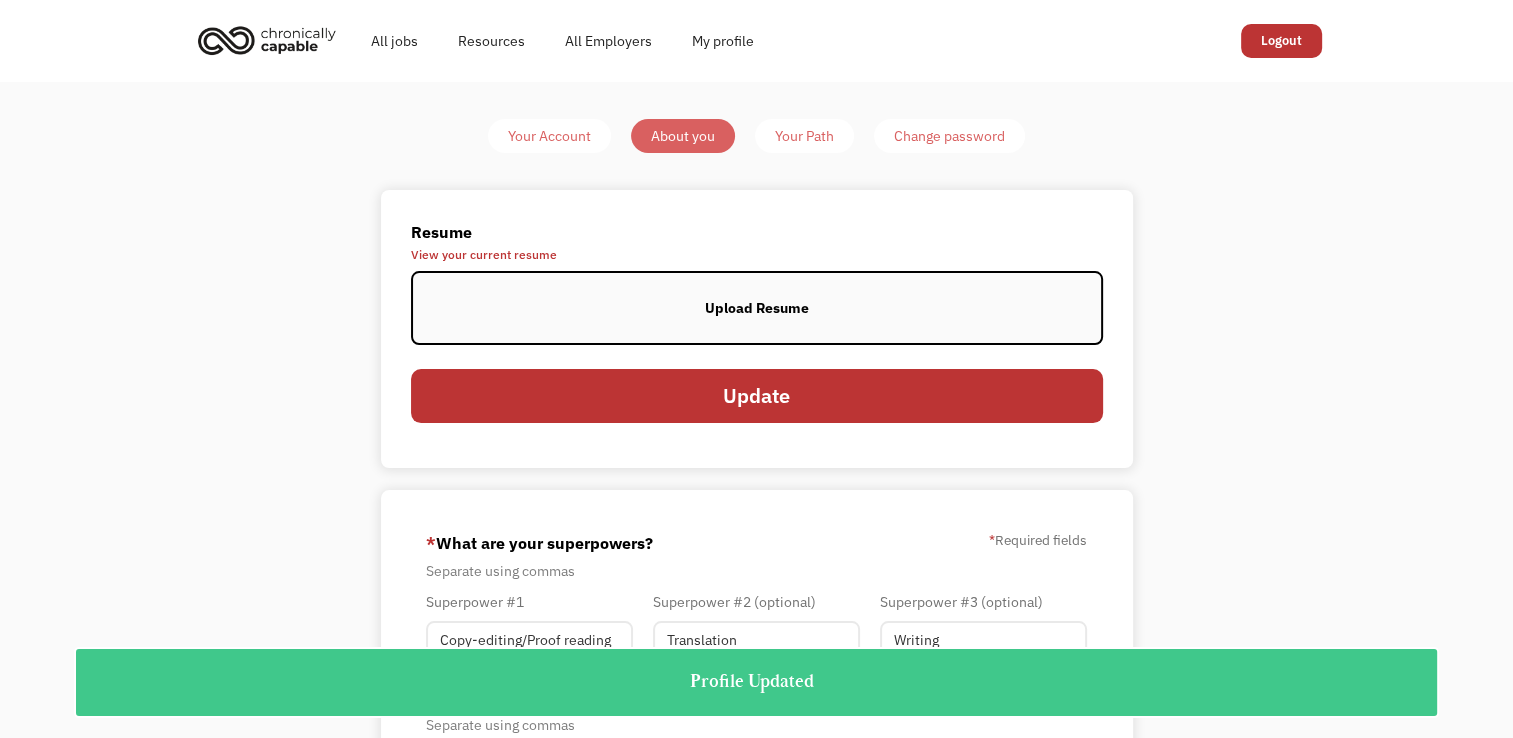 click on "Your Path" at bounding box center [804, 136] 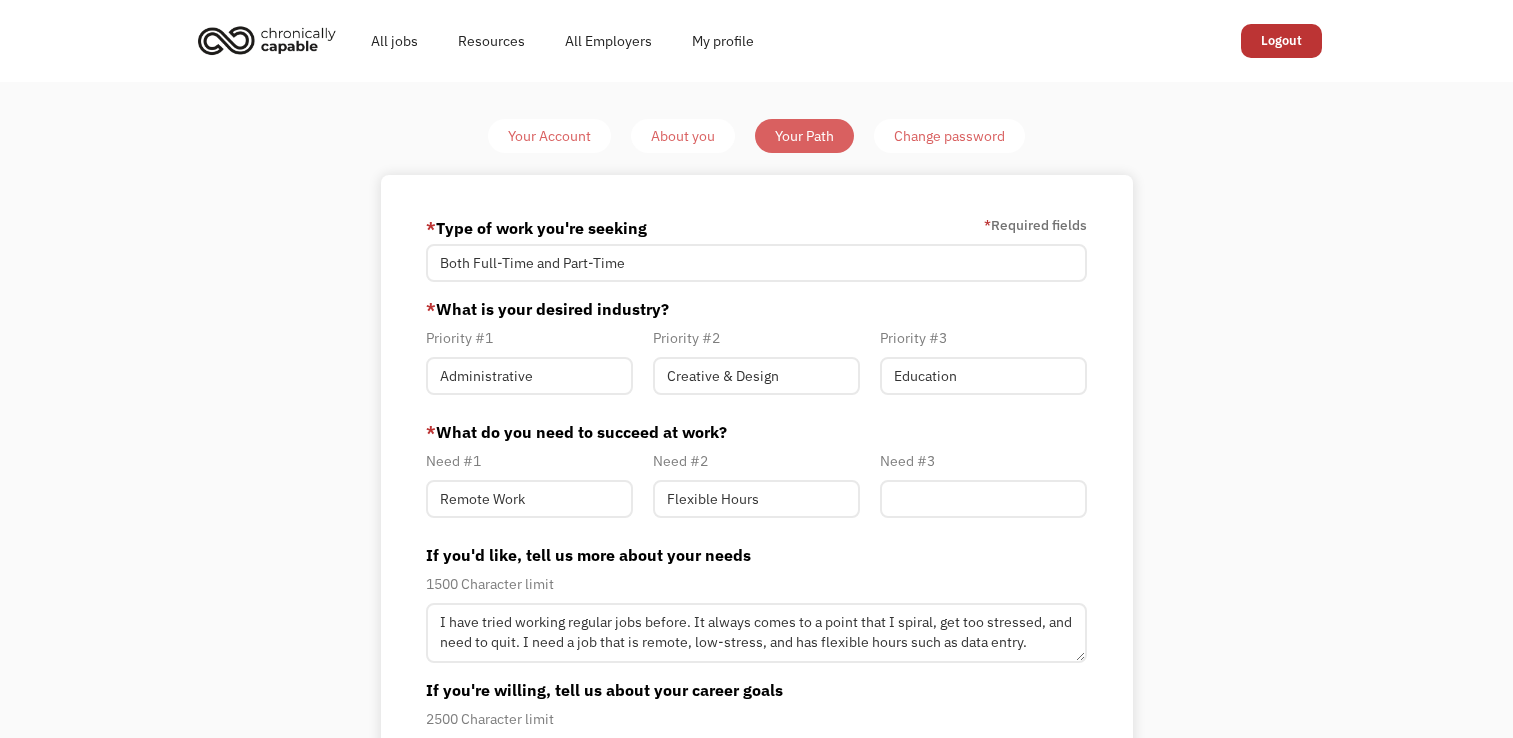 scroll, scrollTop: 0, scrollLeft: 0, axis: both 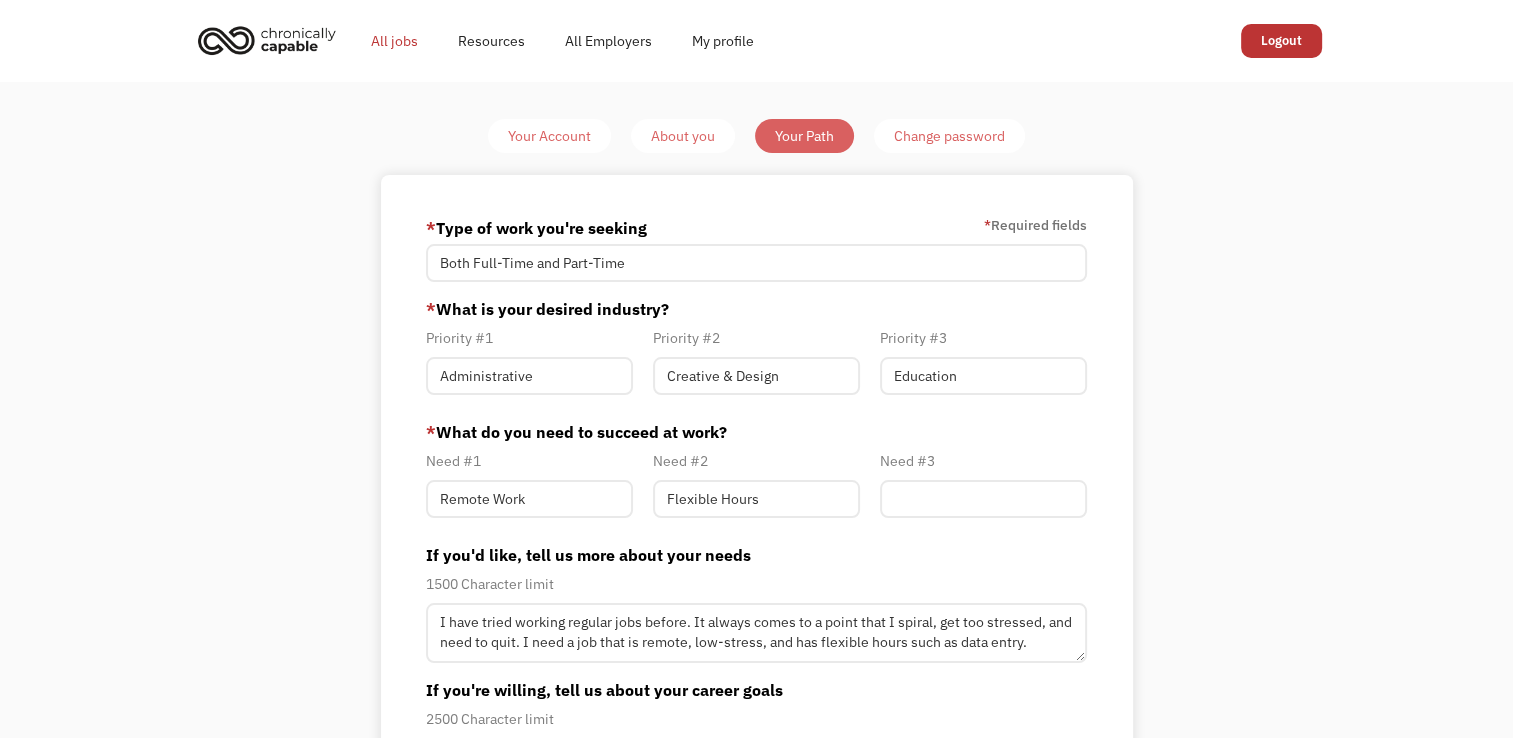 click on "All jobs" at bounding box center [394, 41] 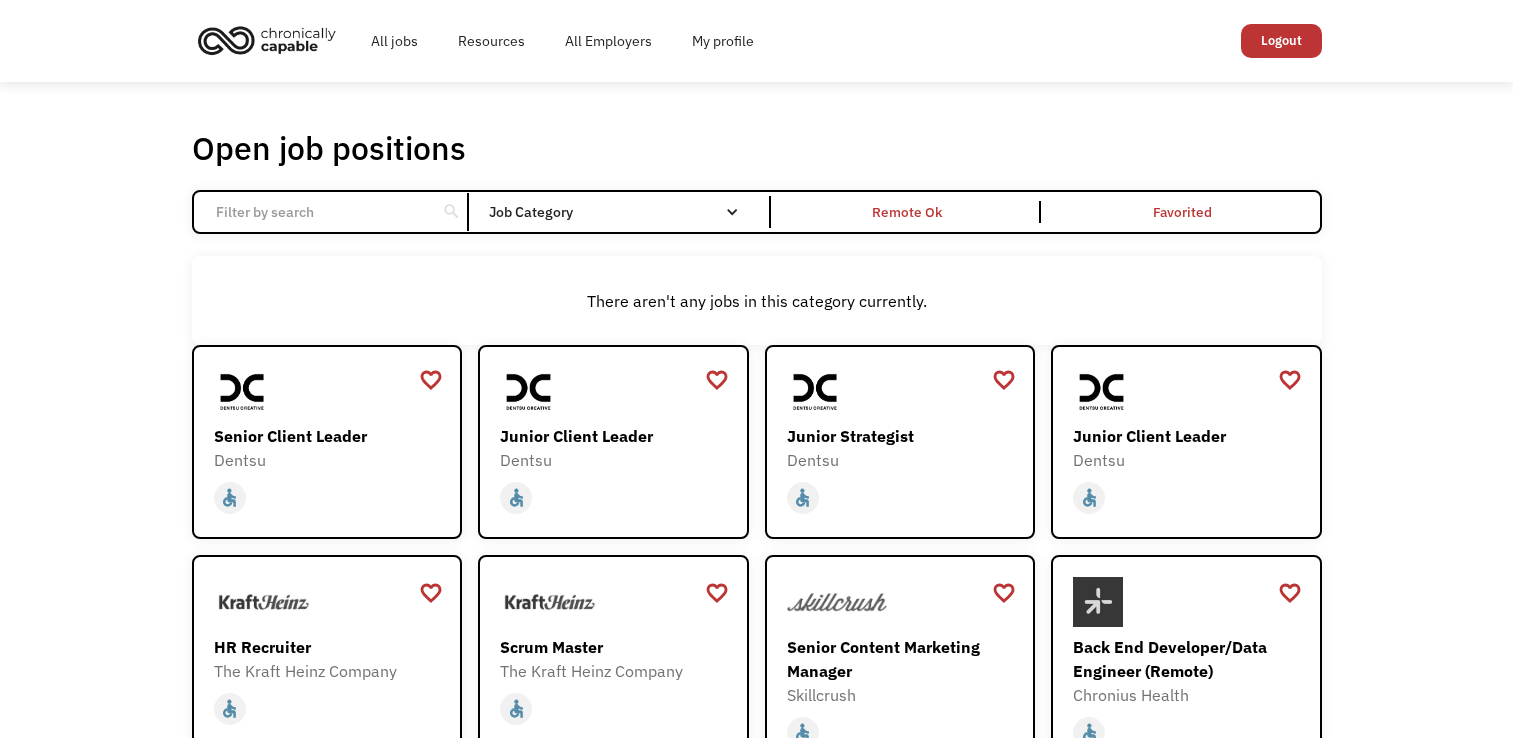 scroll, scrollTop: 0, scrollLeft: 0, axis: both 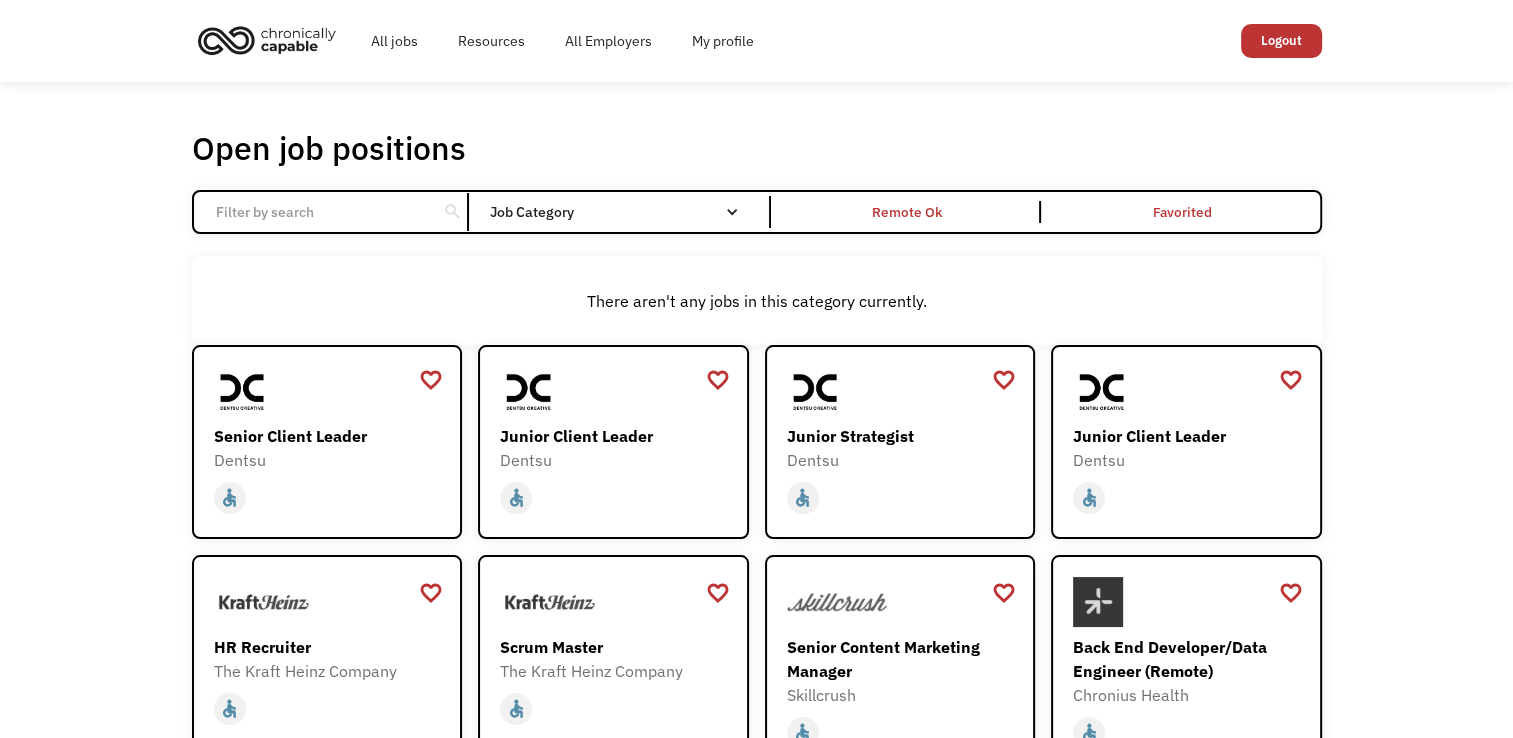 click at bounding box center (315, 212) 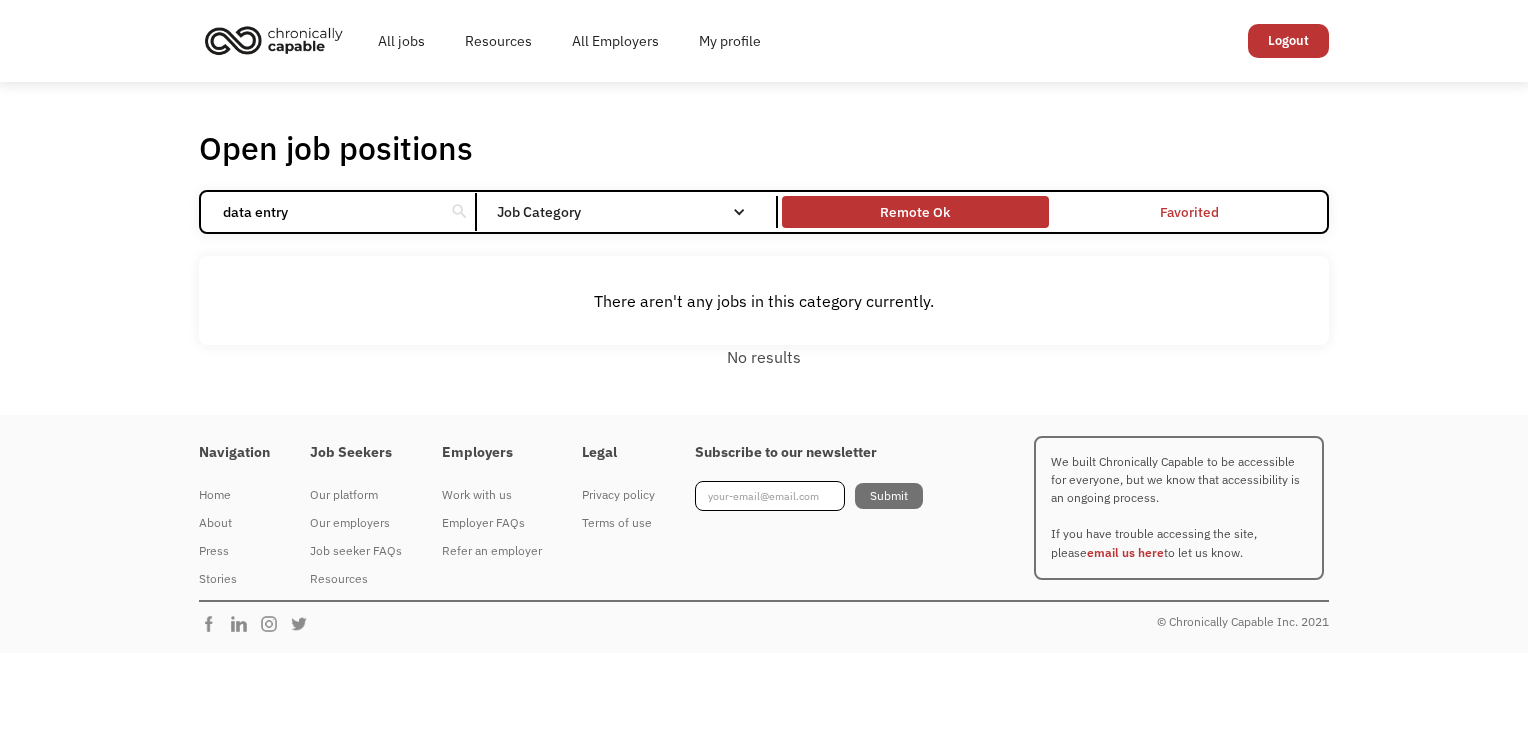 click on "Remote Ok" at bounding box center (915, 212) 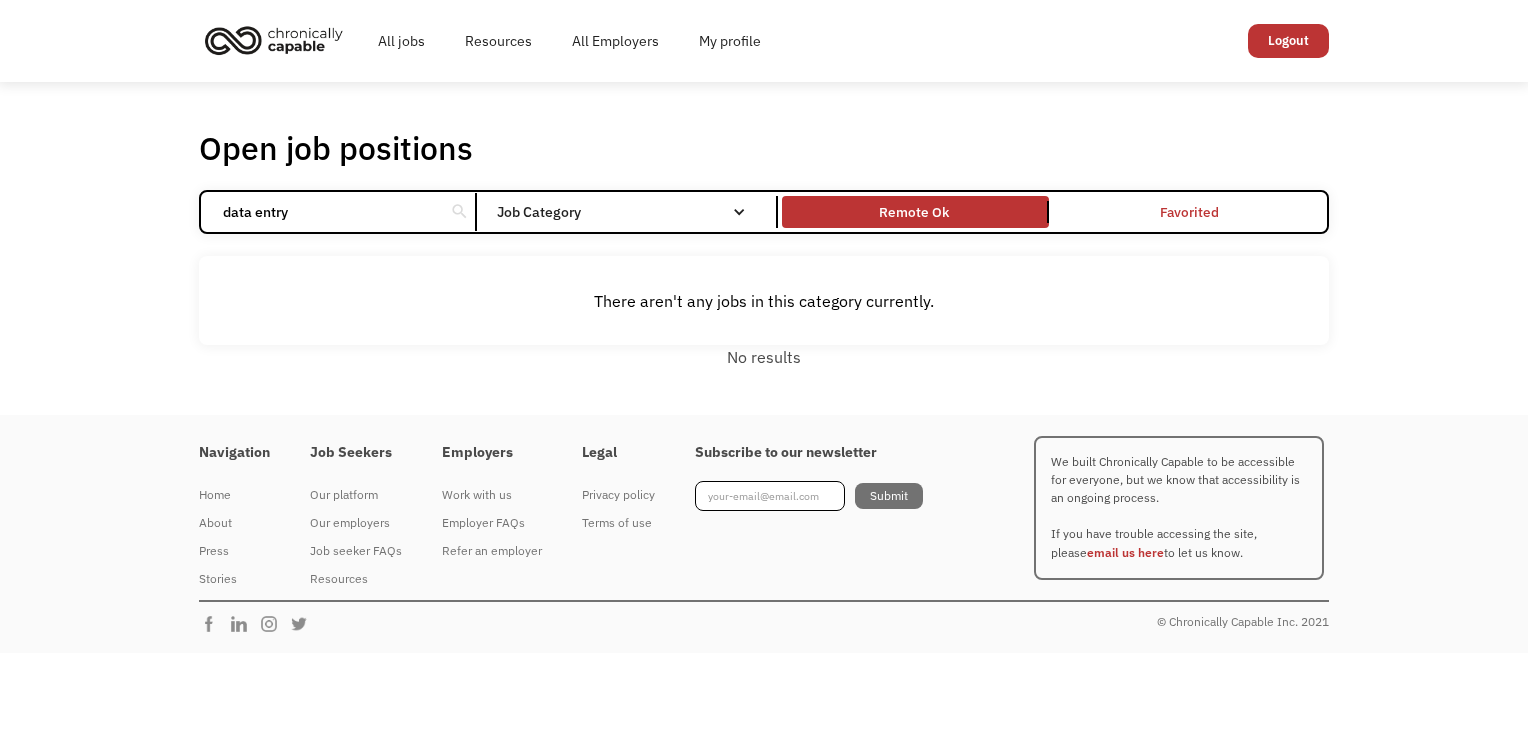 drag, startPoint x: 321, startPoint y: 202, endPoint x: -4, endPoint y: 222, distance: 325.6148 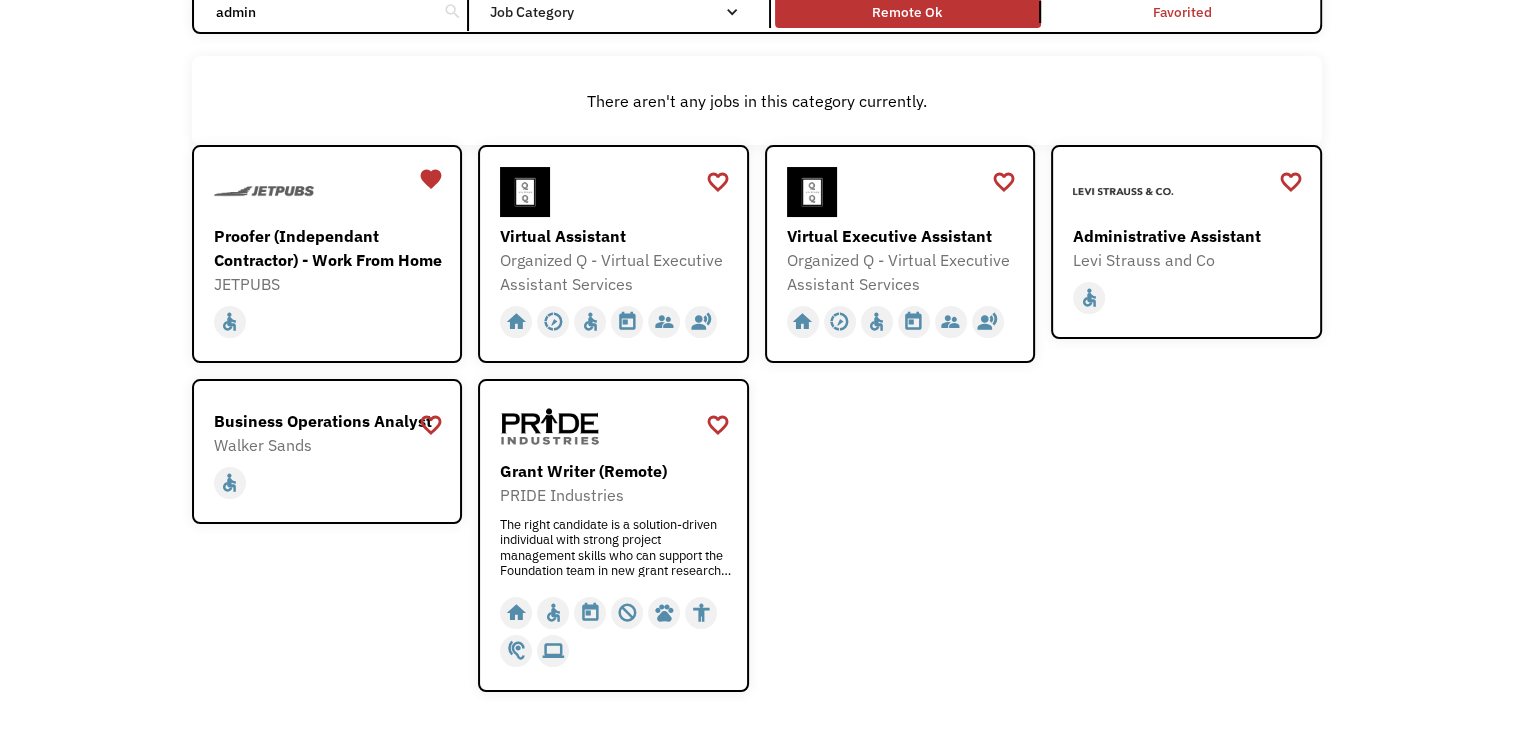 scroll, scrollTop: 0, scrollLeft: 0, axis: both 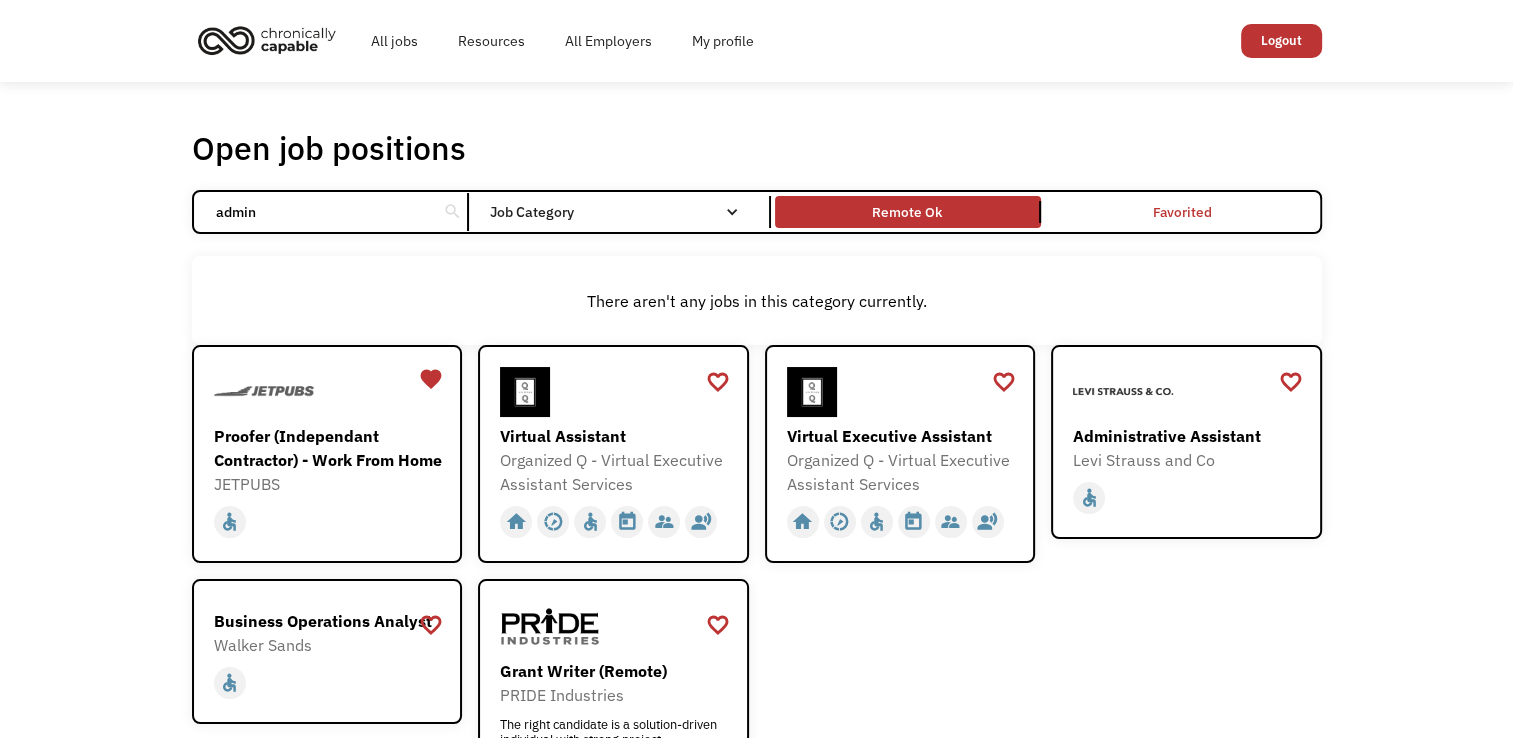 type on "admin" 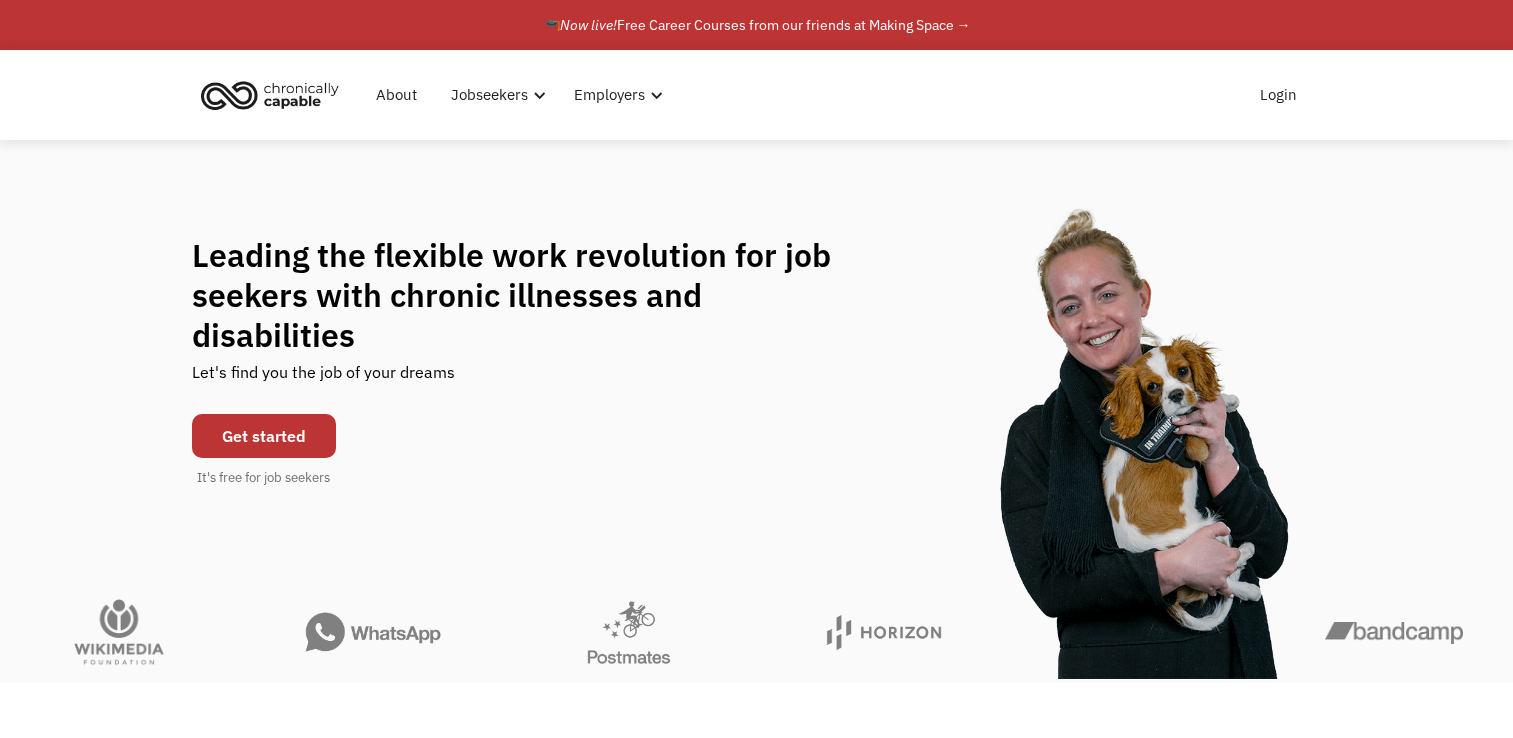 scroll, scrollTop: 0, scrollLeft: 0, axis: both 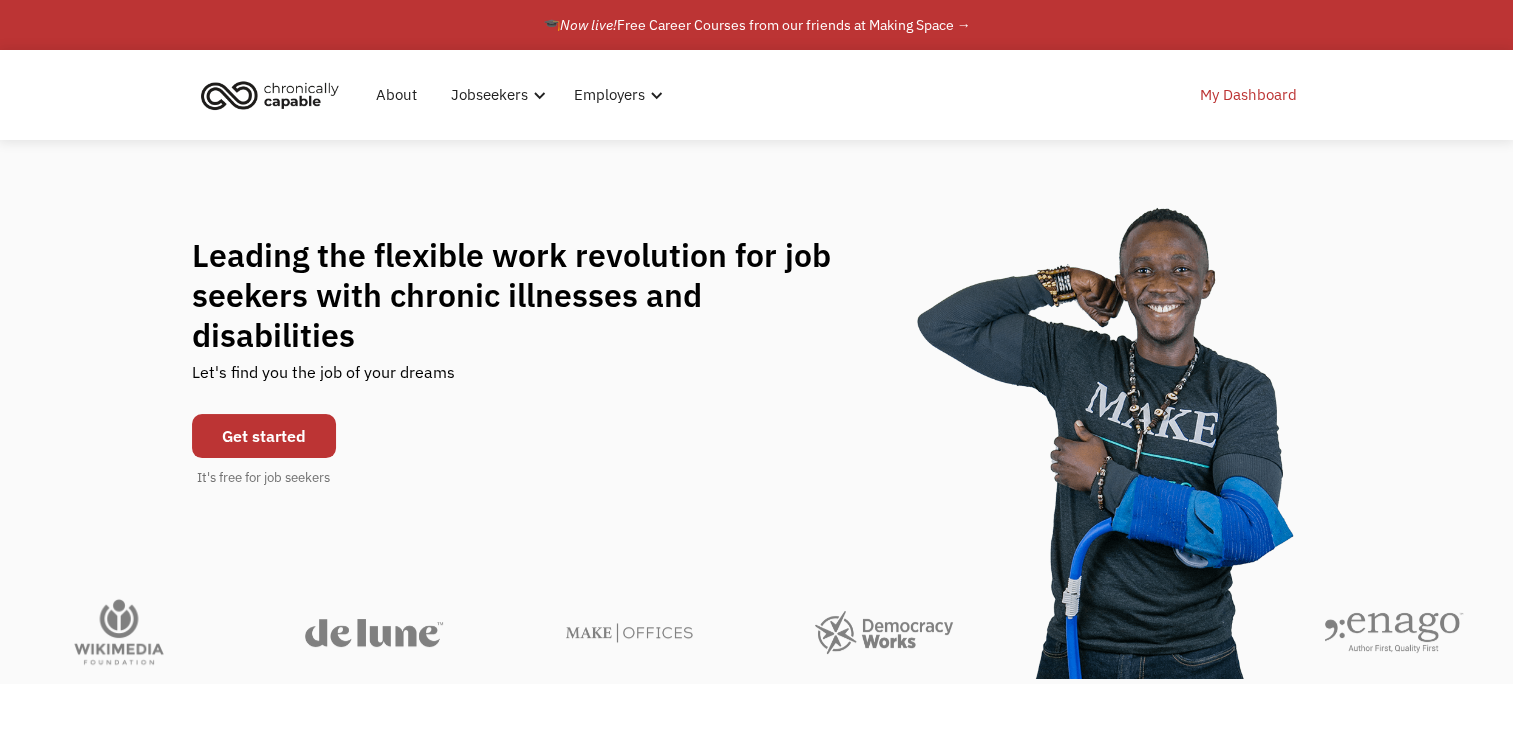 click on "My Dashboard" at bounding box center (1248, 95) 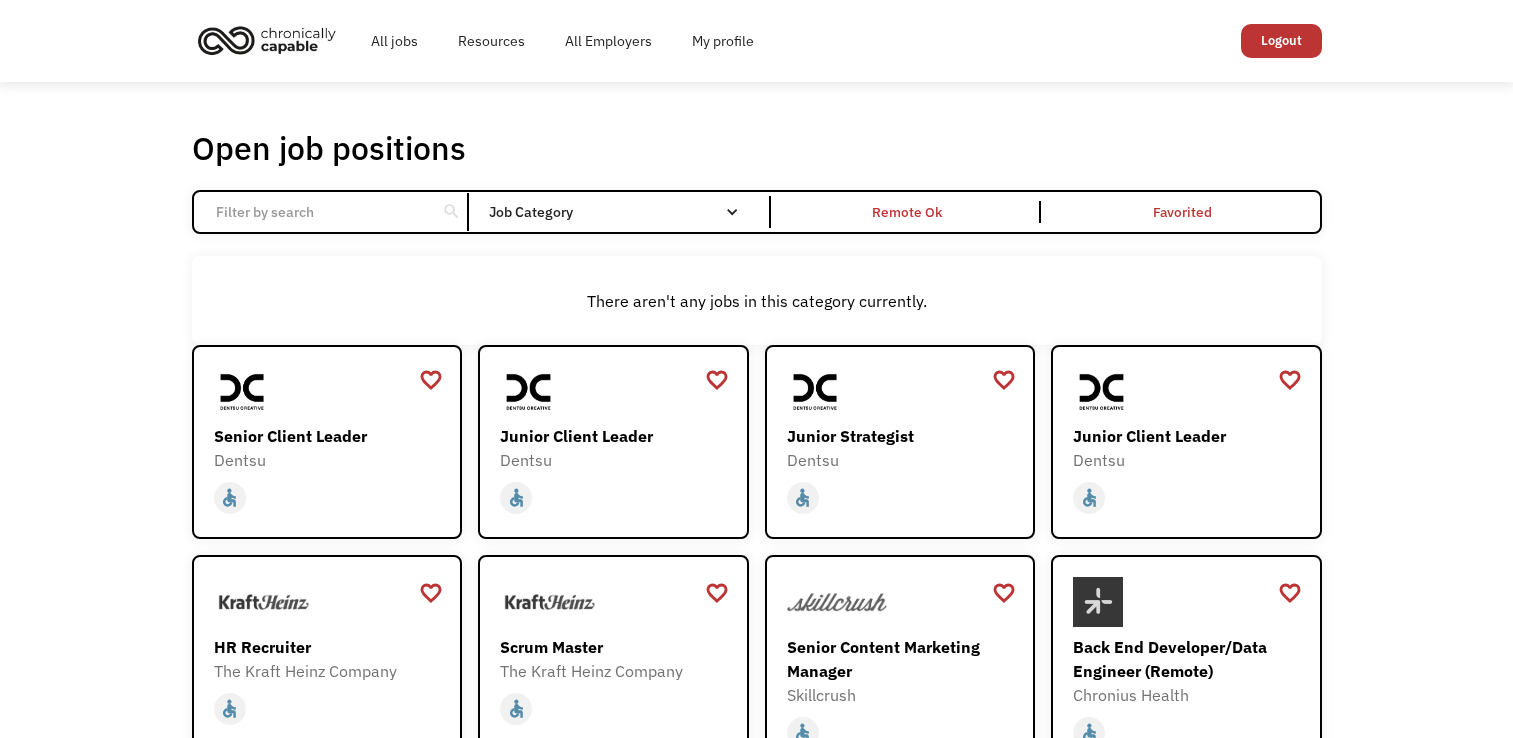 scroll, scrollTop: 0, scrollLeft: 0, axis: both 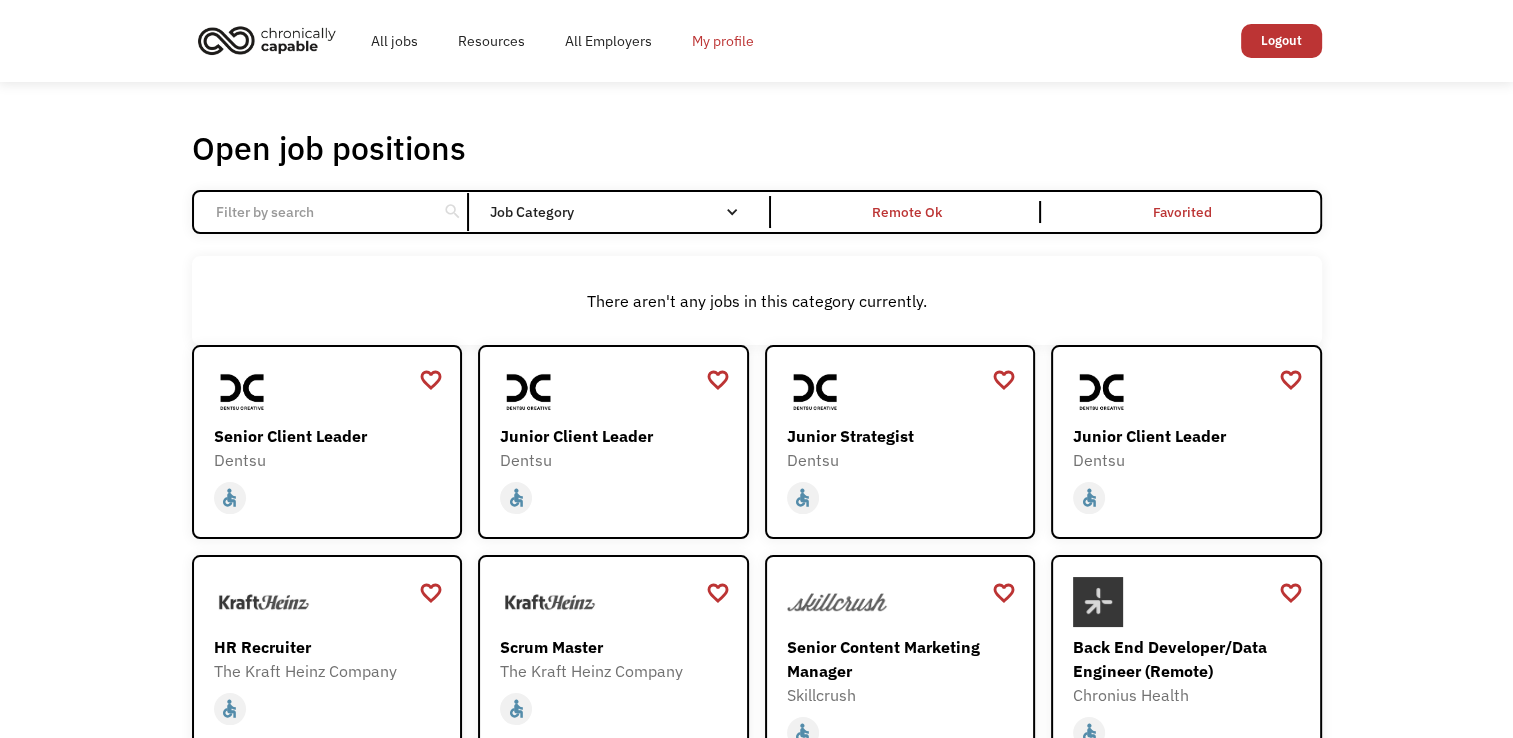 click on "My profile" at bounding box center [723, 41] 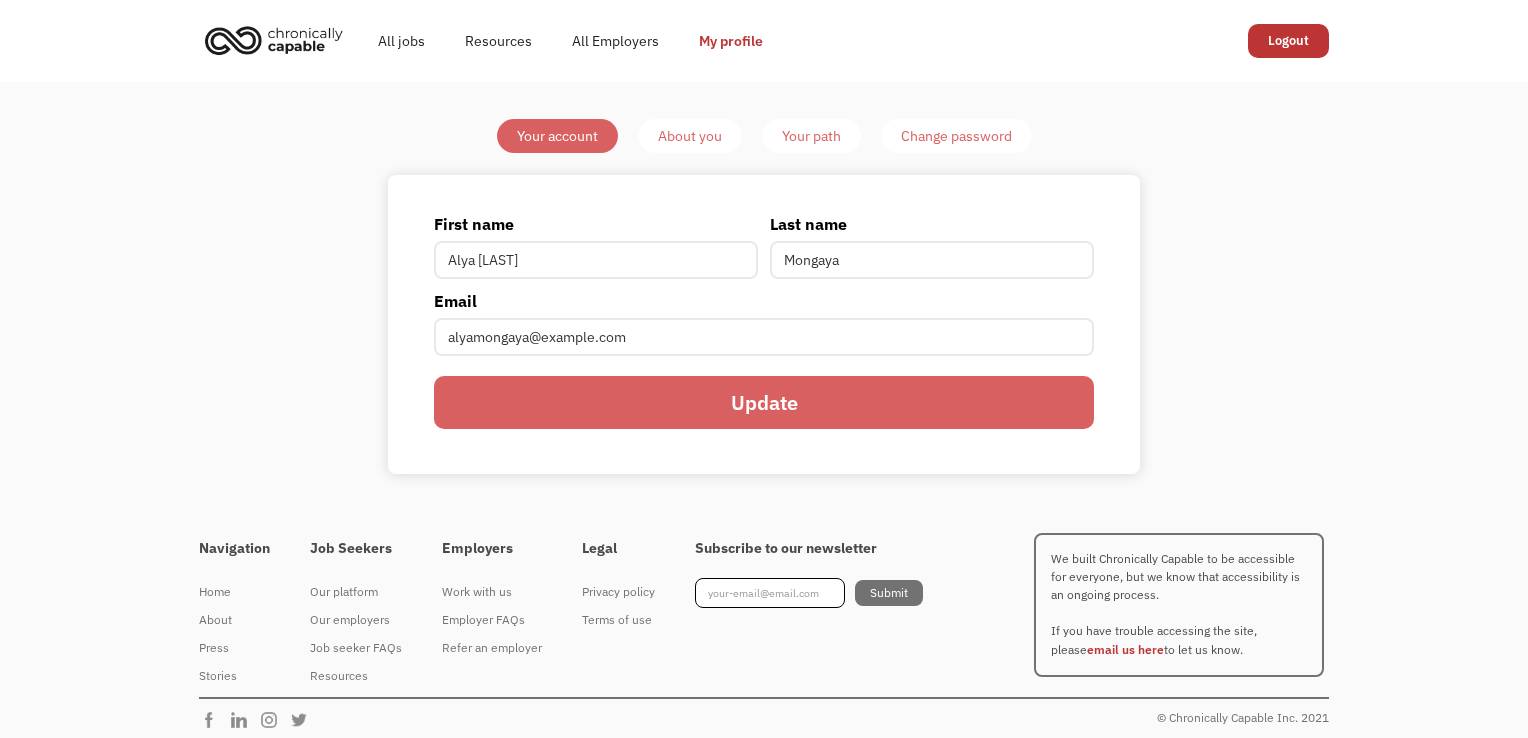 scroll, scrollTop: 0, scrollLeft: 0, axis: both 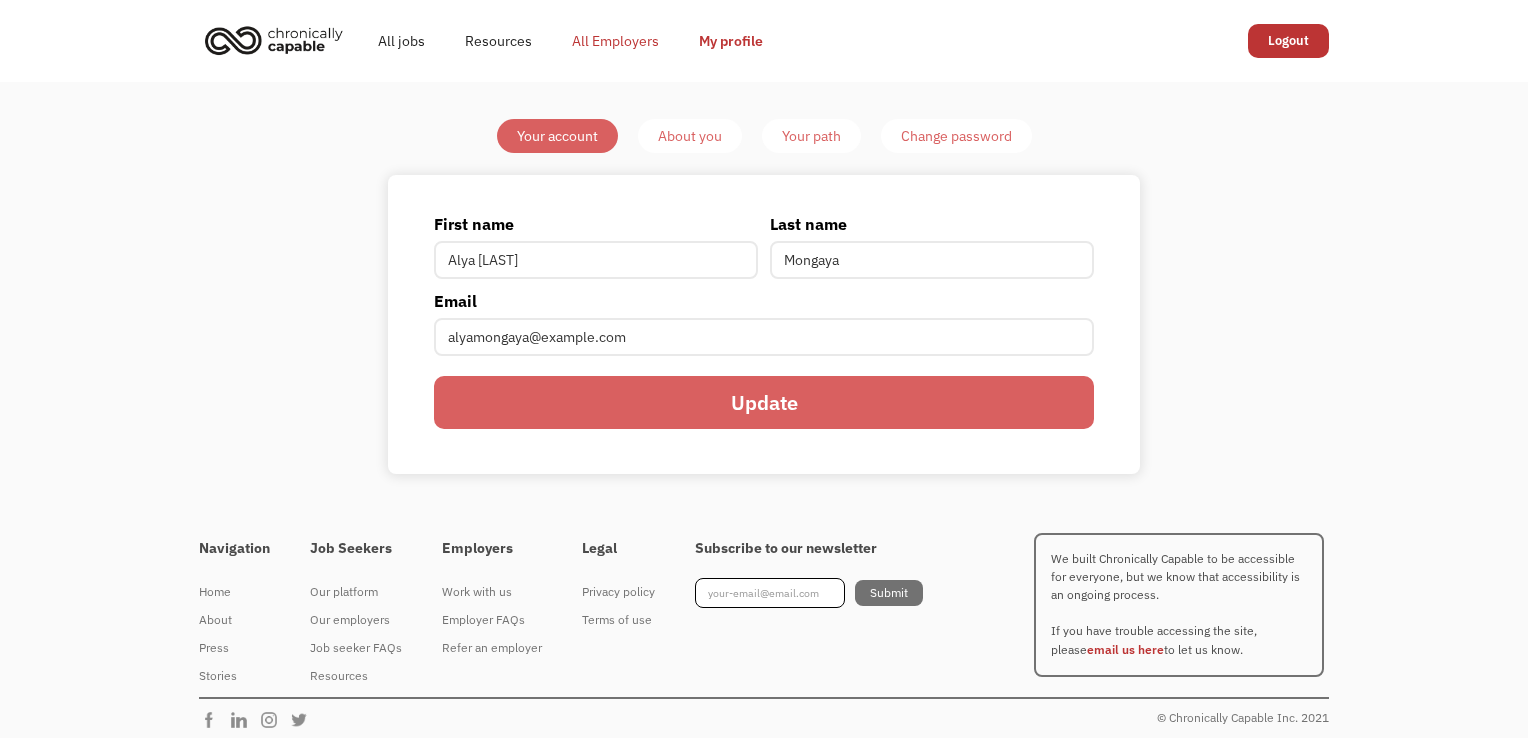 click on "All Employers" at bounding box center [615, 41] 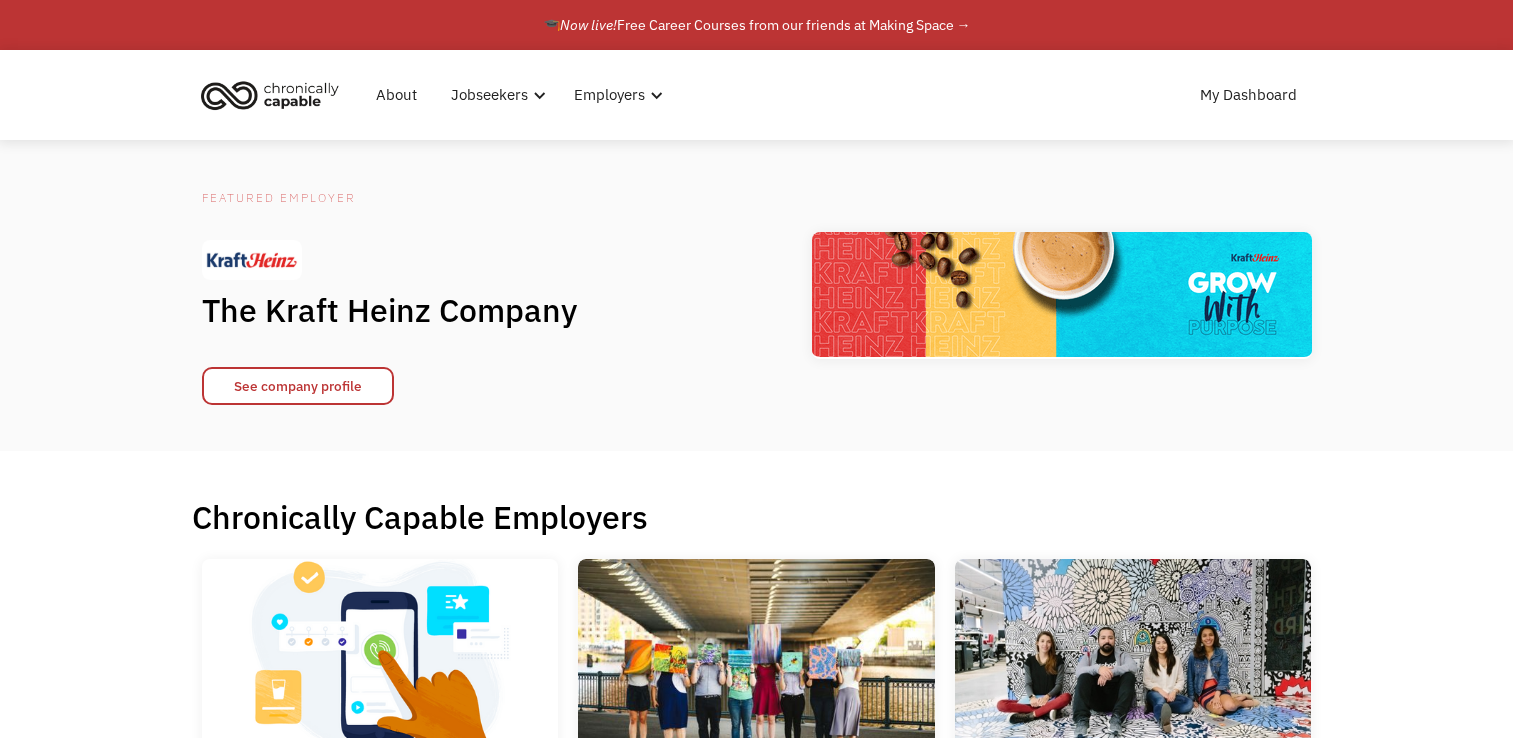 scroll, scrollTop: 0, scrollLeft: 0, axis: both 